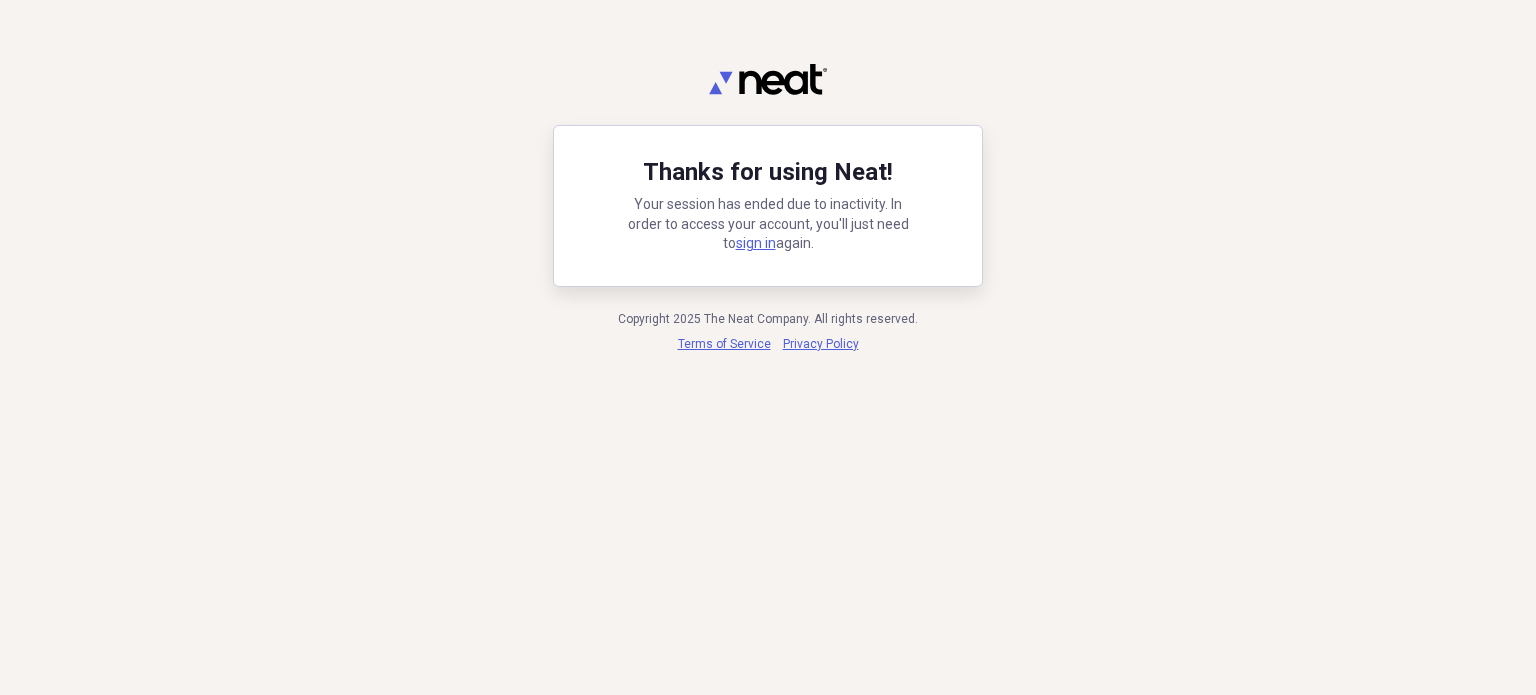scroll, scrollTop: 0, scrollLeft: 0, axis: both 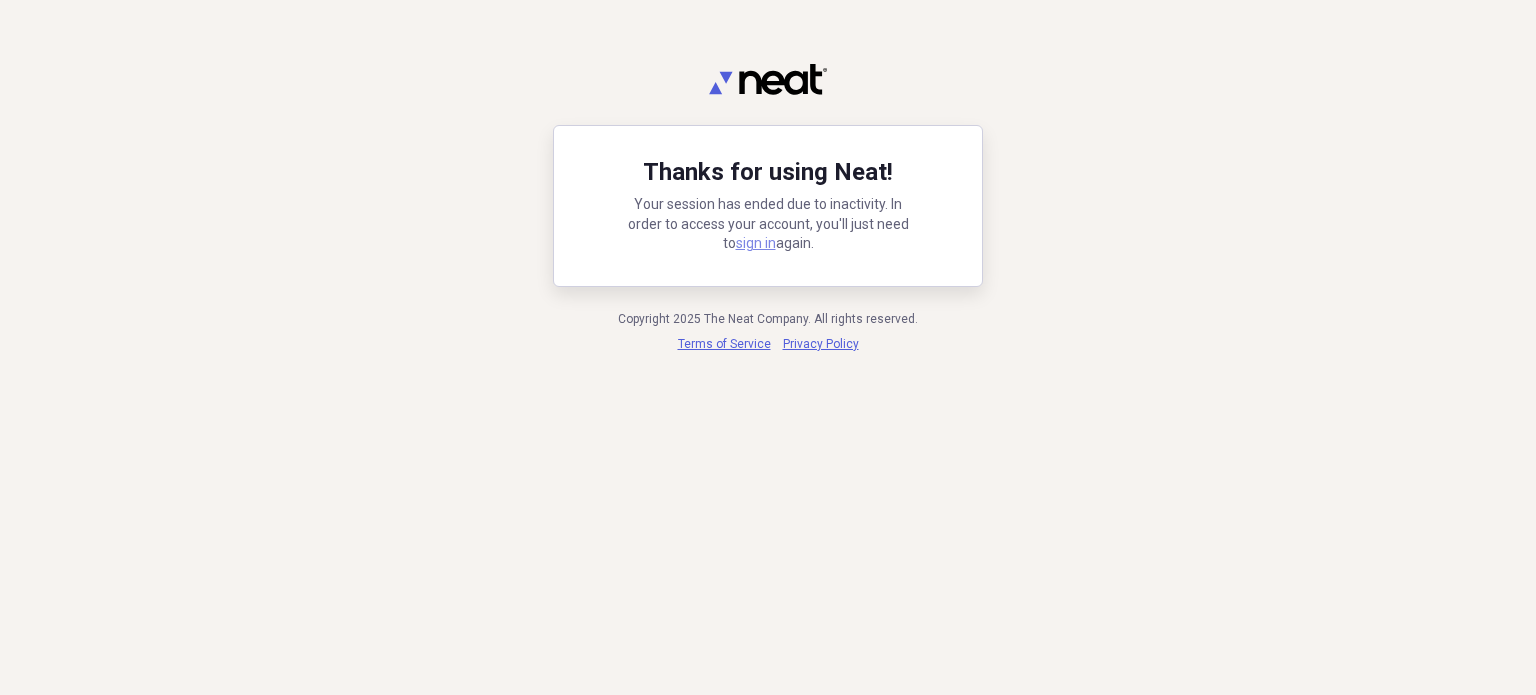 click on "sign in" at bounding box center (756, 243) 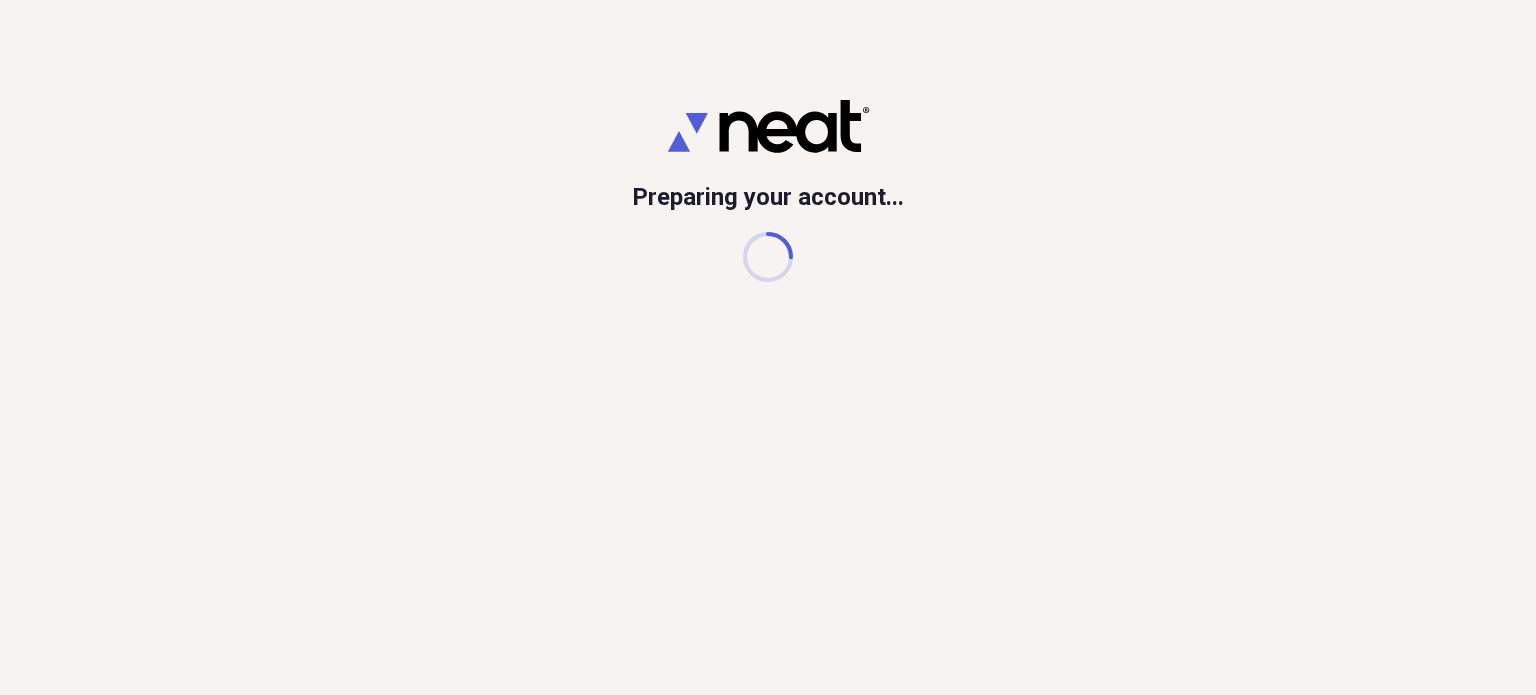 scroll, scrollTop: 0, scrollLeft: 0, axis: both 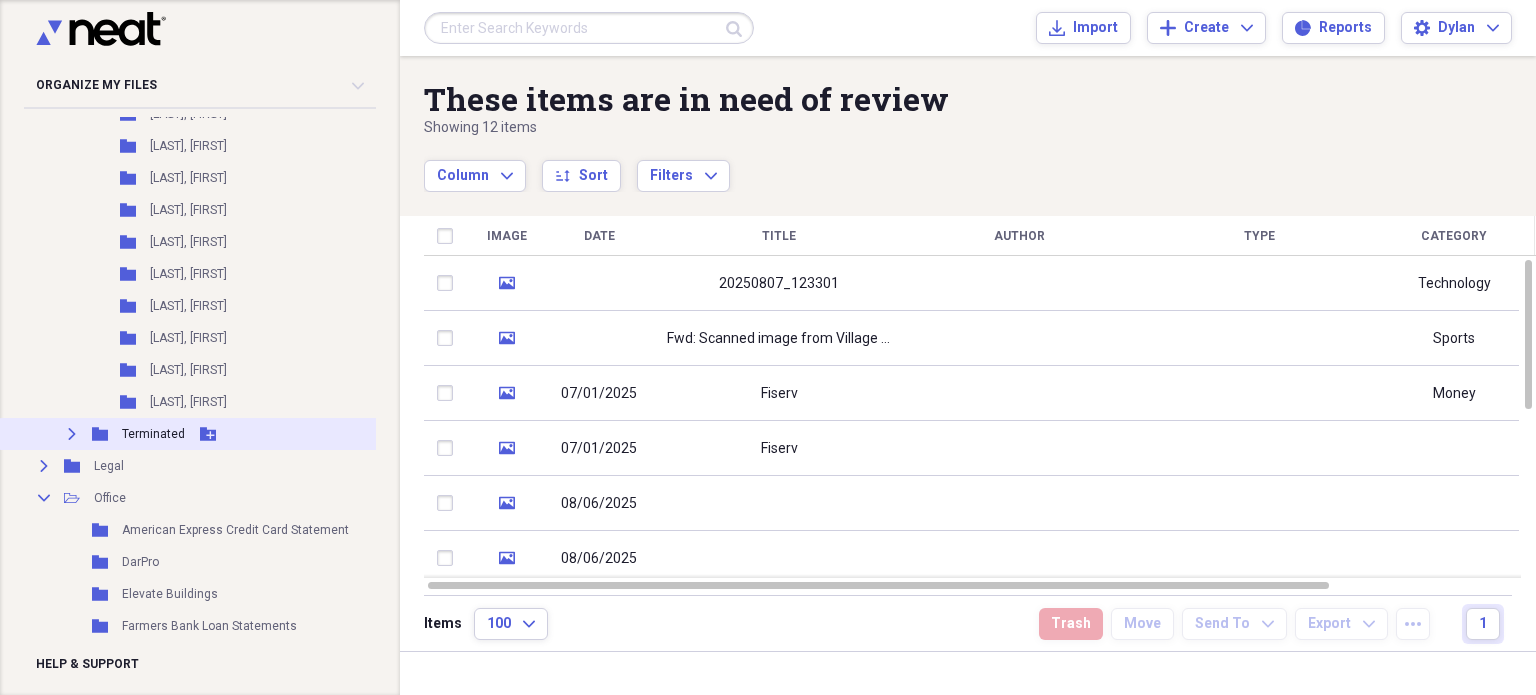 click on "Expand" 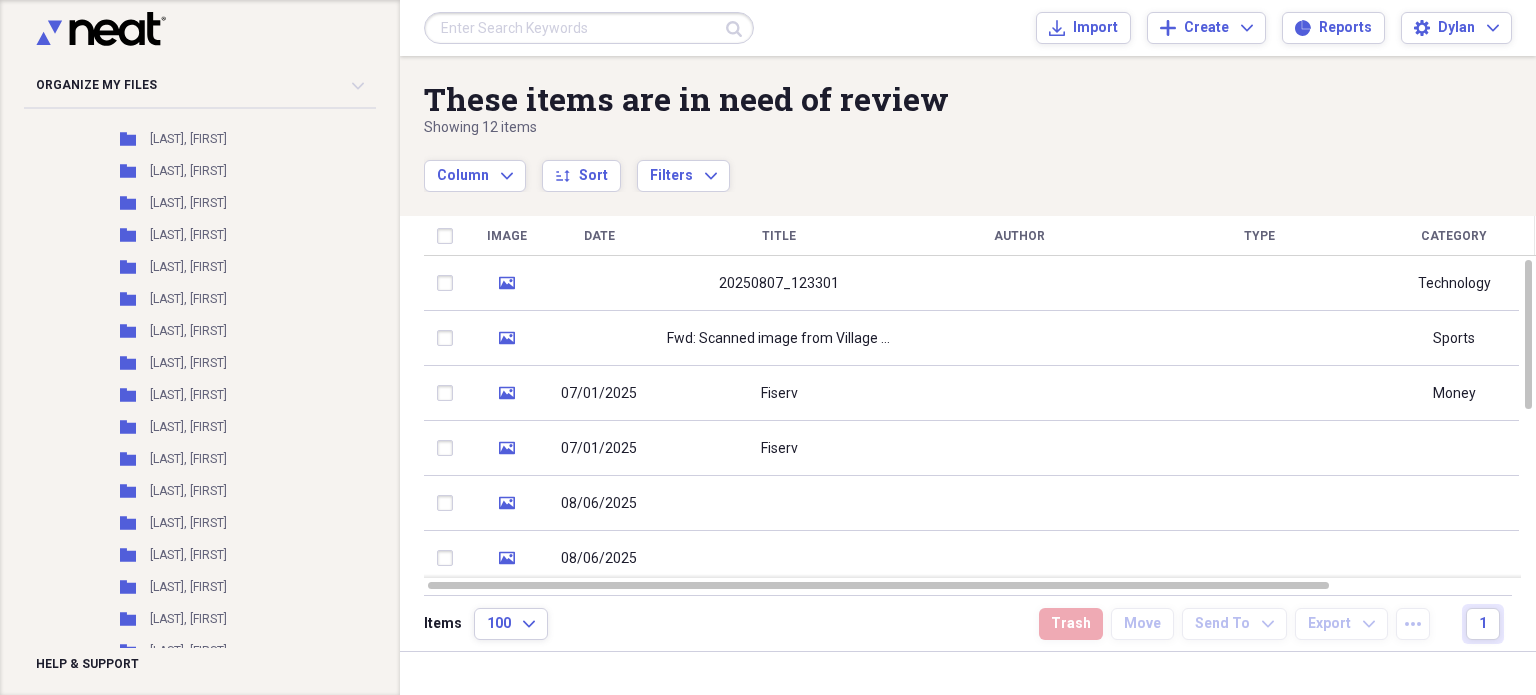 scroll, scrollTop: 1751, scrollLeft: 0, axis: vertical 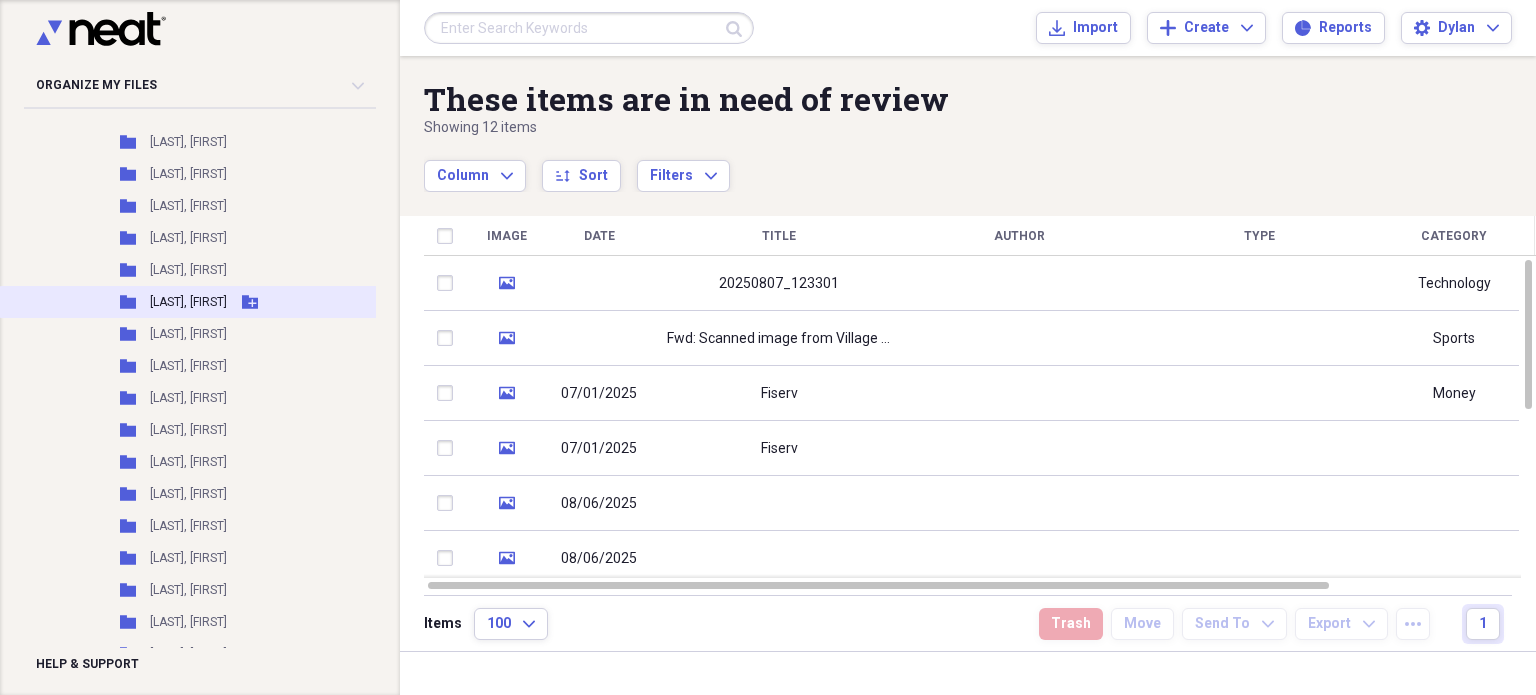 click on "[LAST], [FIRST]" at bounding box center [188, 302] 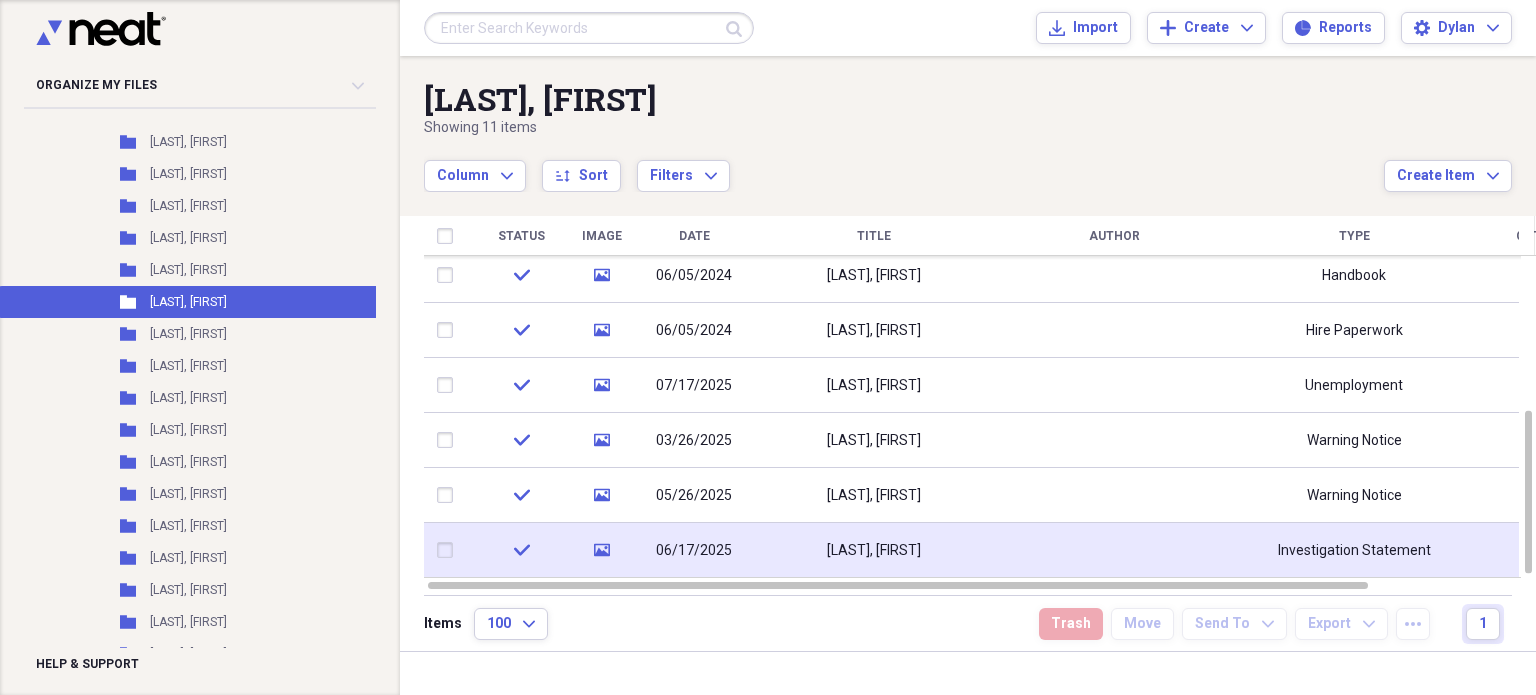 click 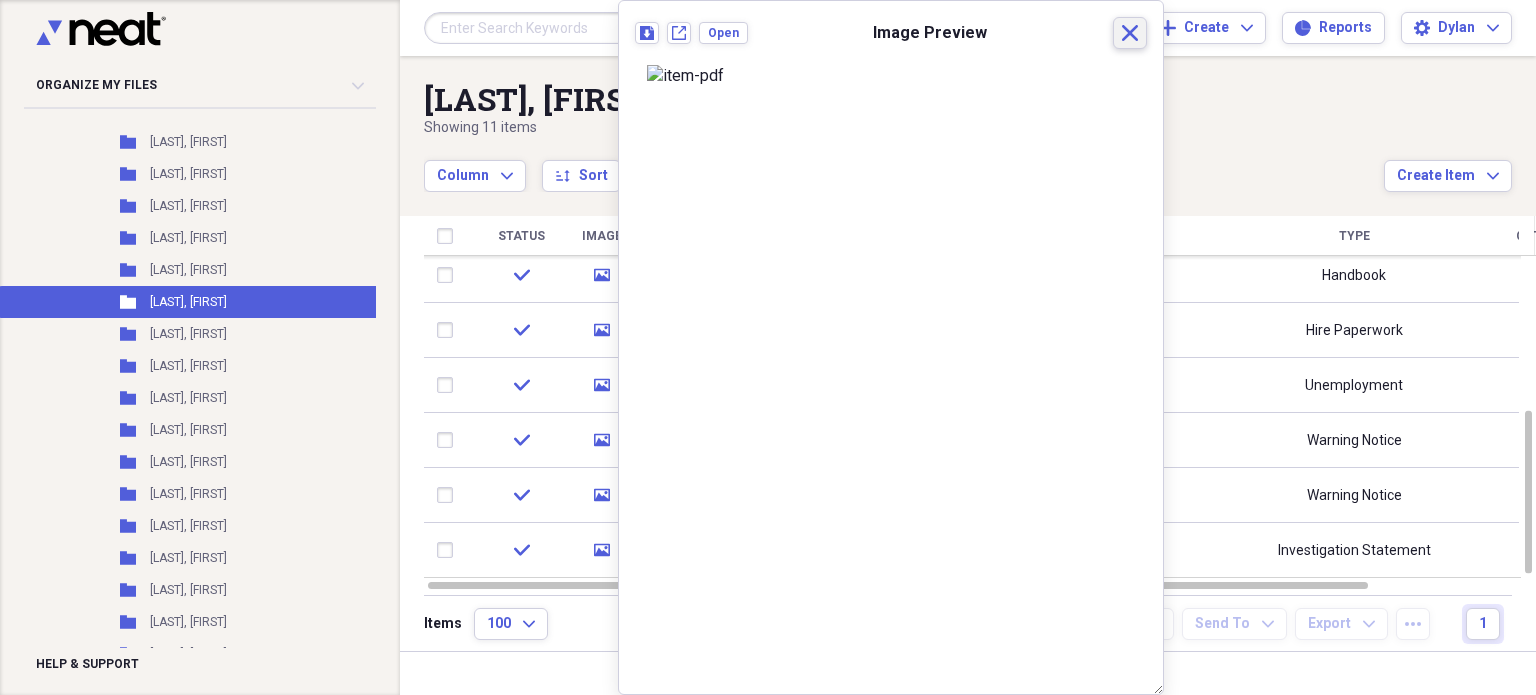 click 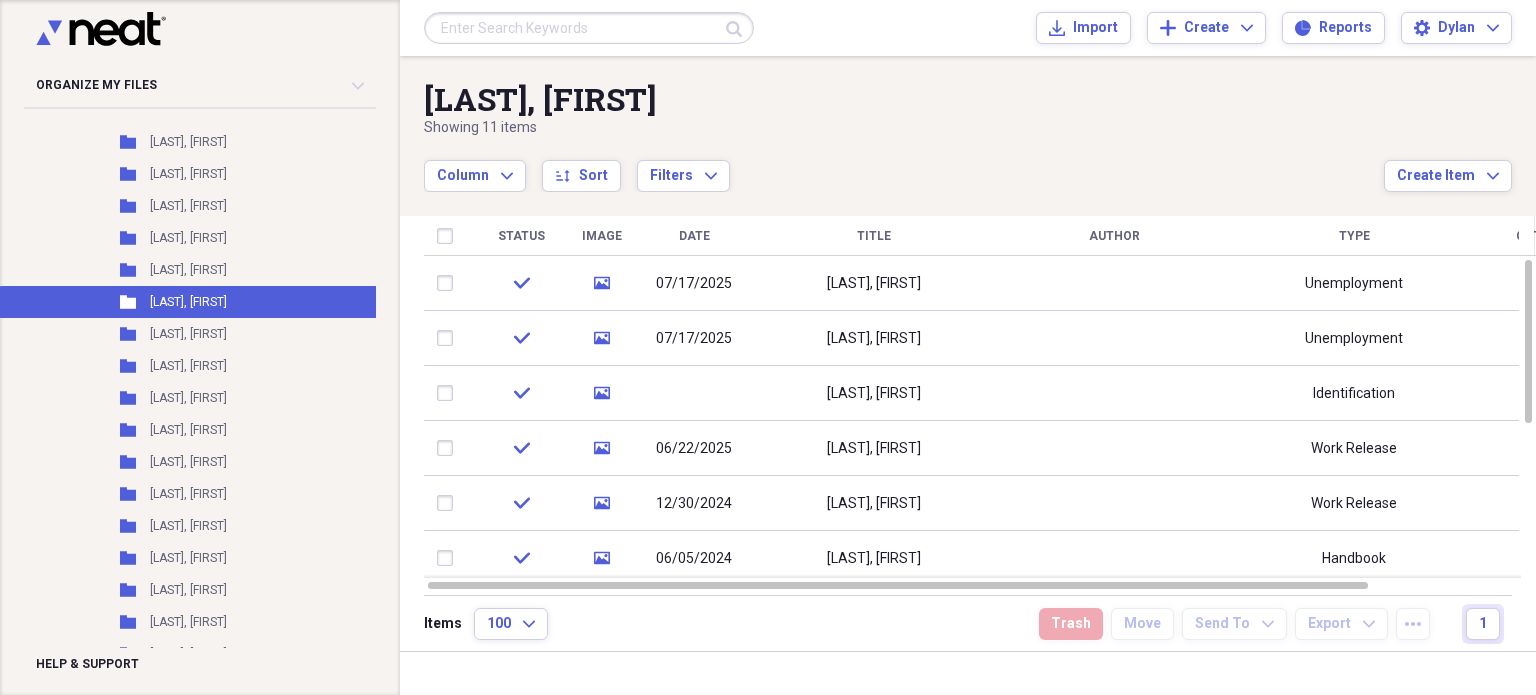 click at bounding box center (449, 236) 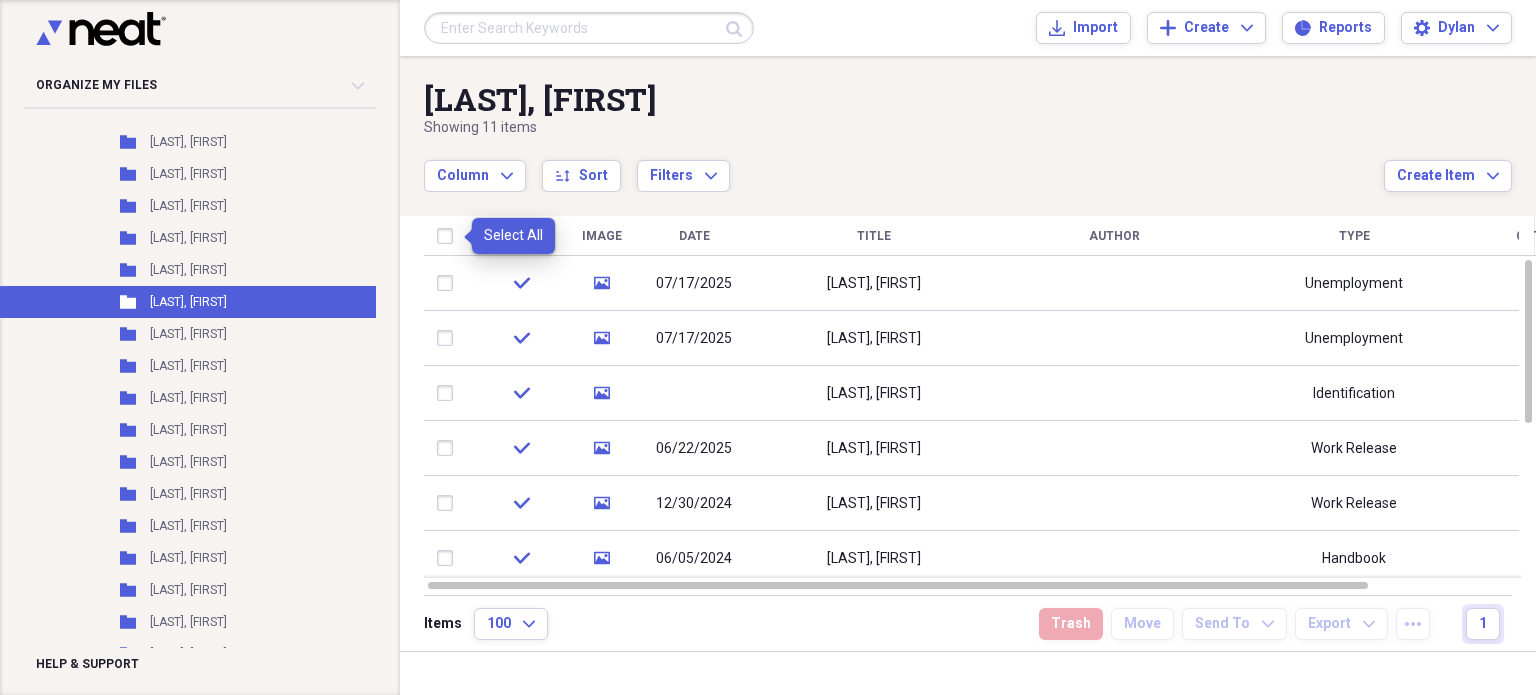 click at bounding box center (449, 236) 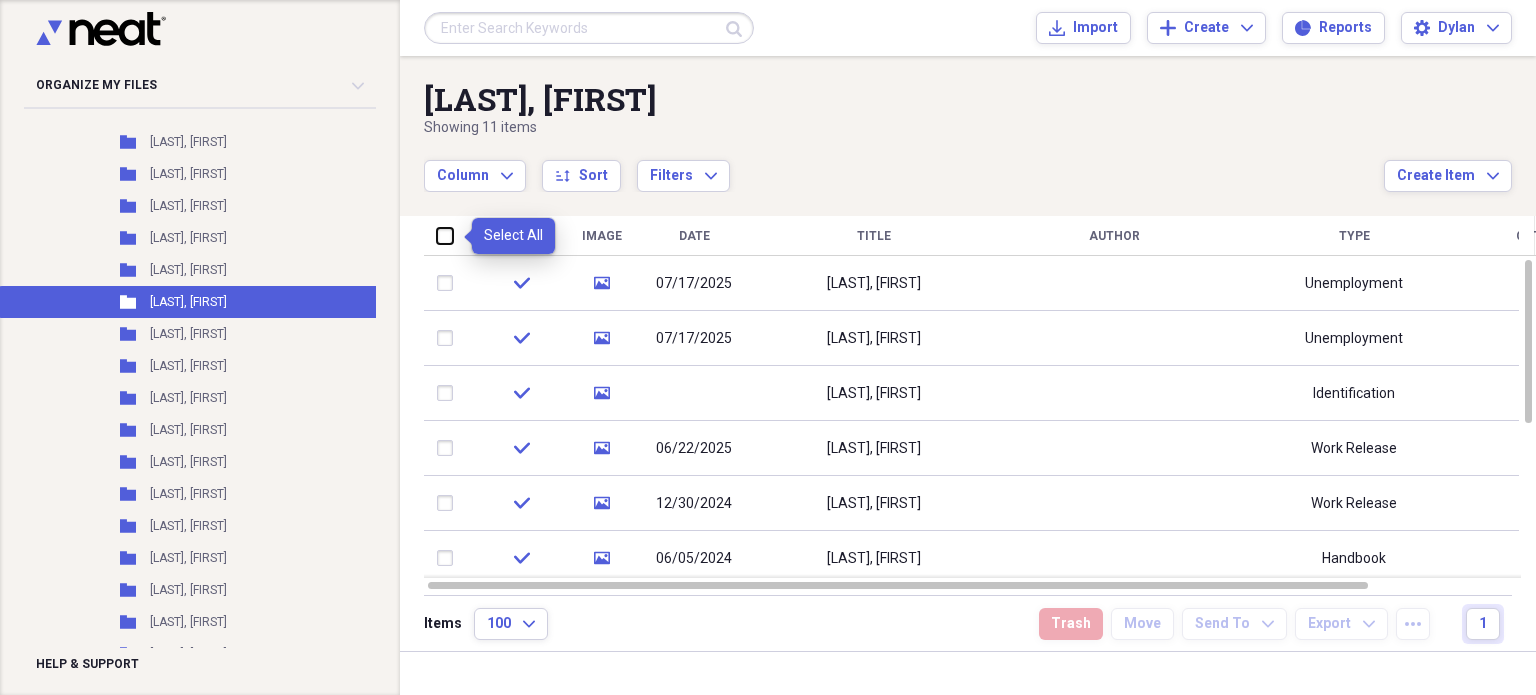 click at bounding box center (437, 235) 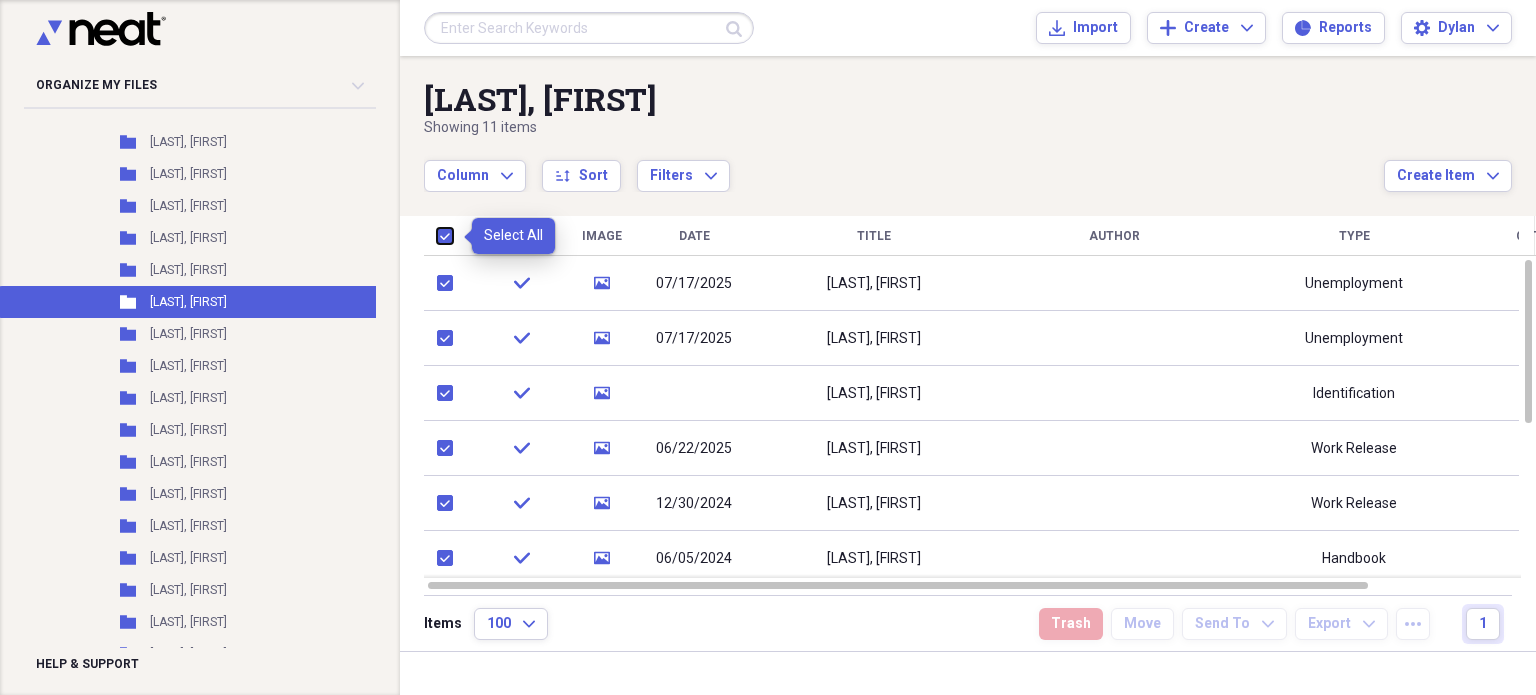 checkbox on "true" 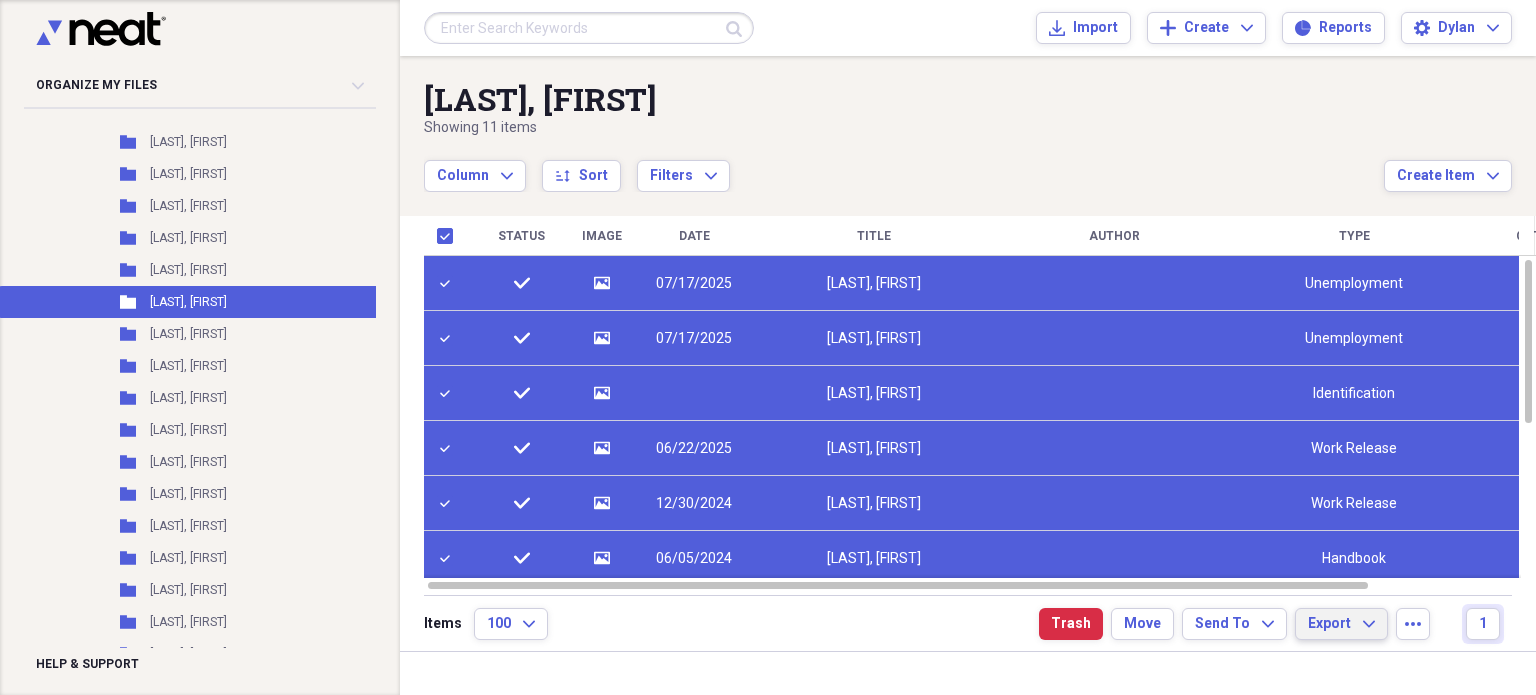 click on "Export Expand" at bounding box center (1341, 624) 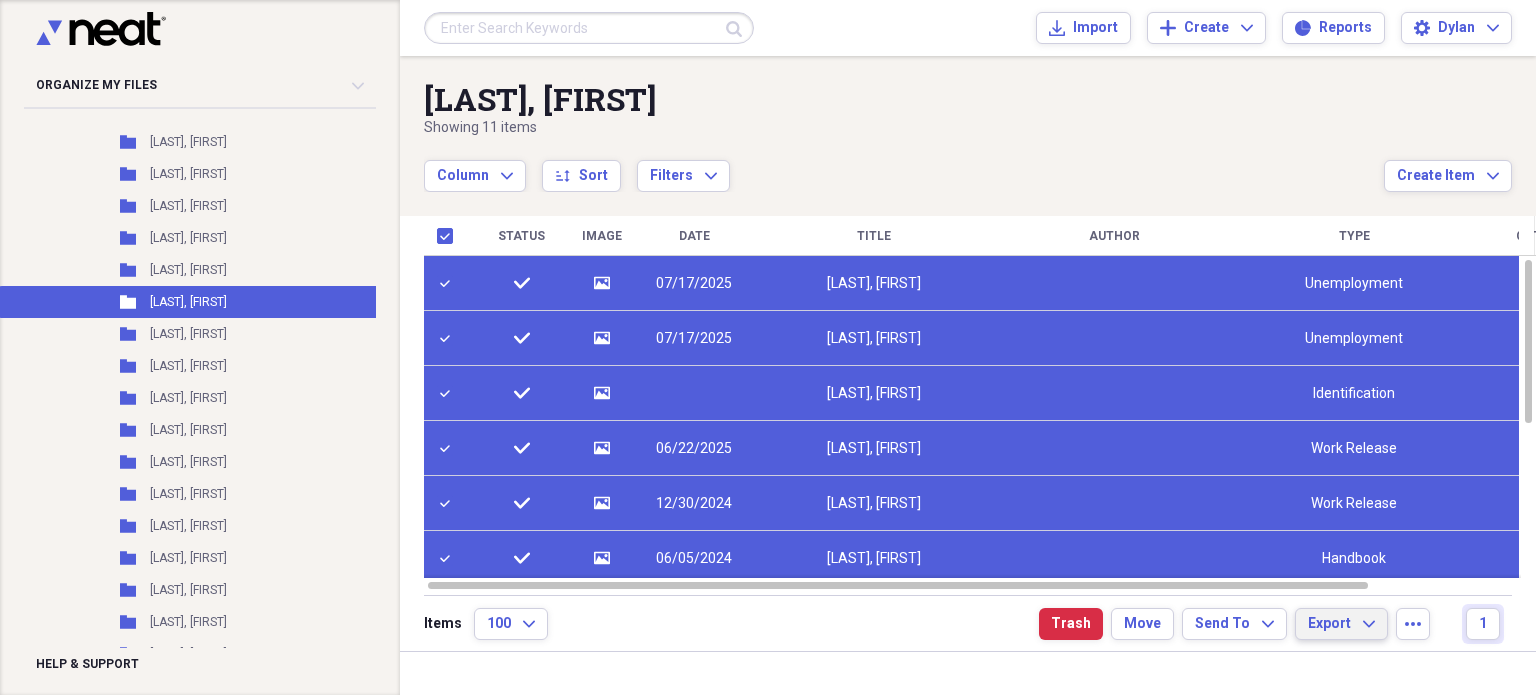 click at bounding box center [968, 673] 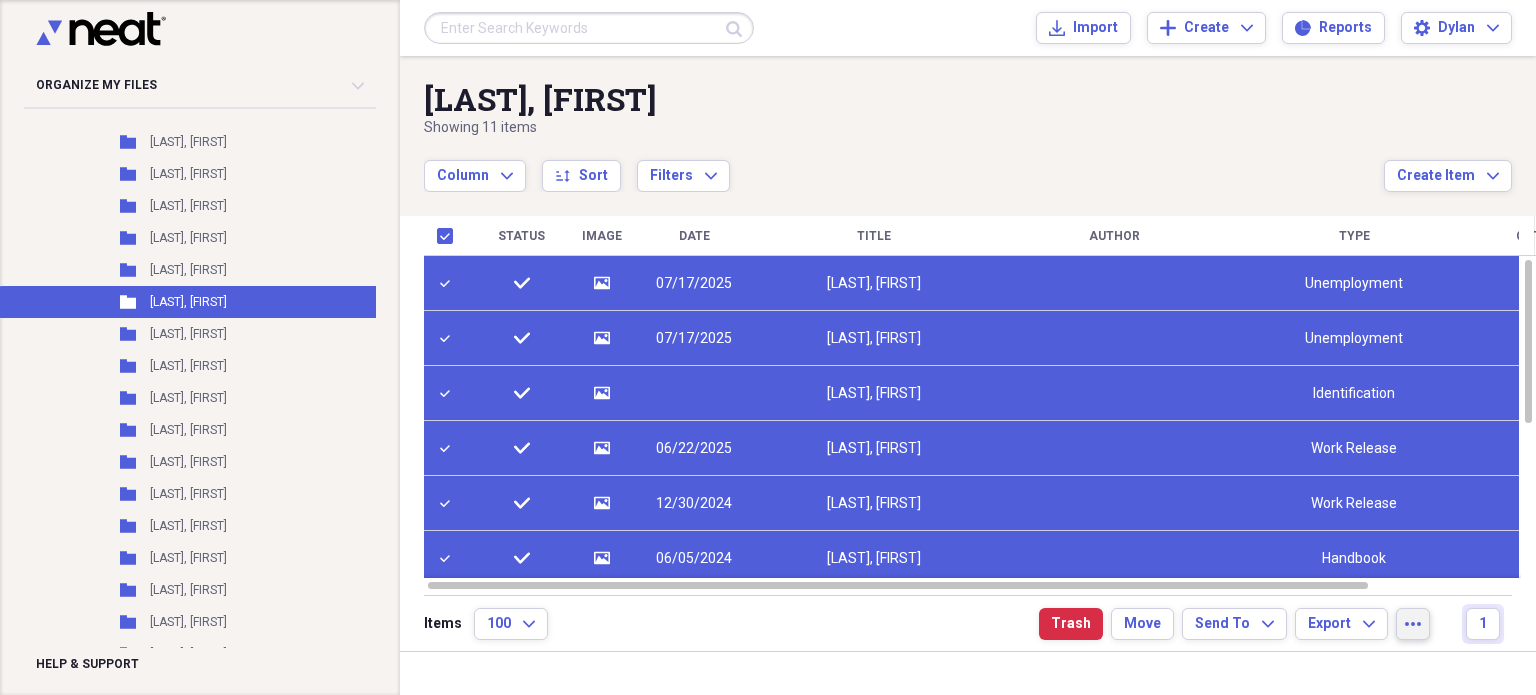 click on "more" 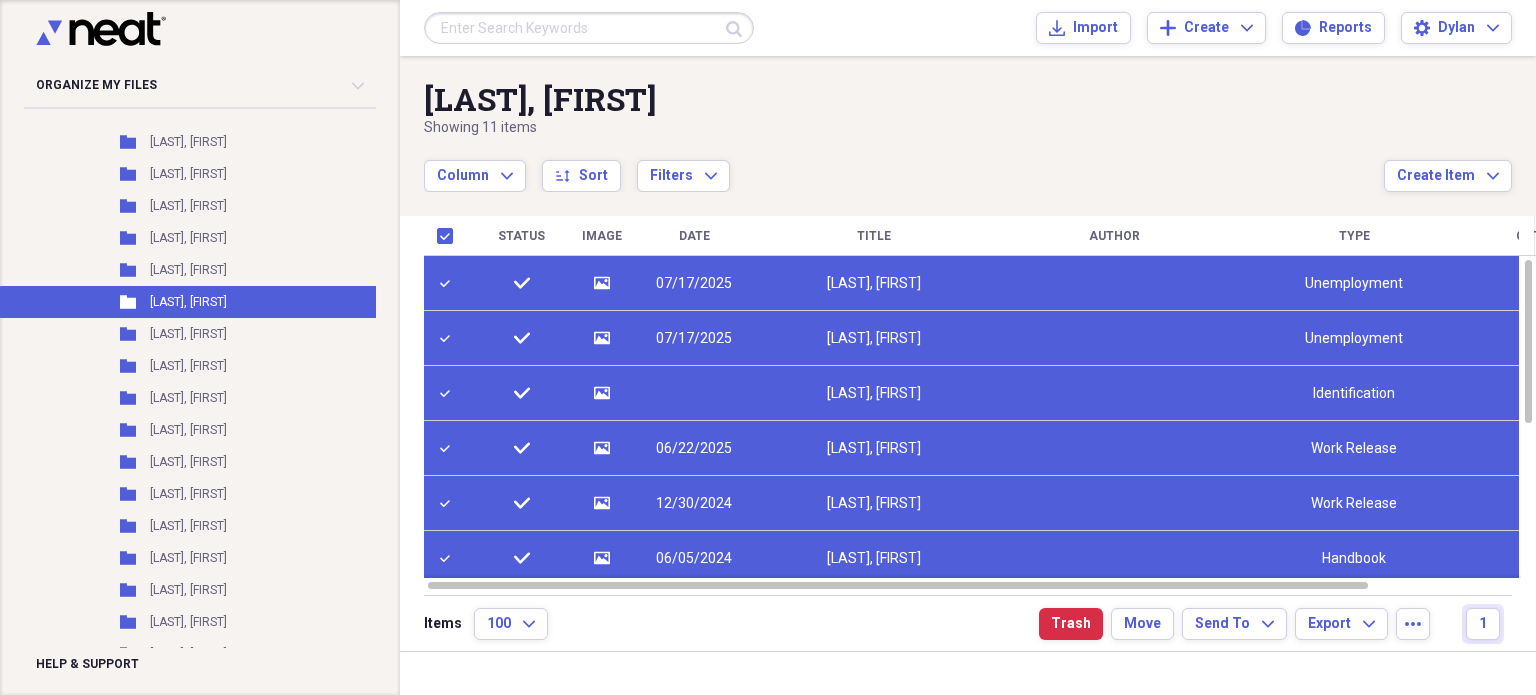 click on "Column Expand sort Sort Filters  Expand" at bounding box center (904, 165) 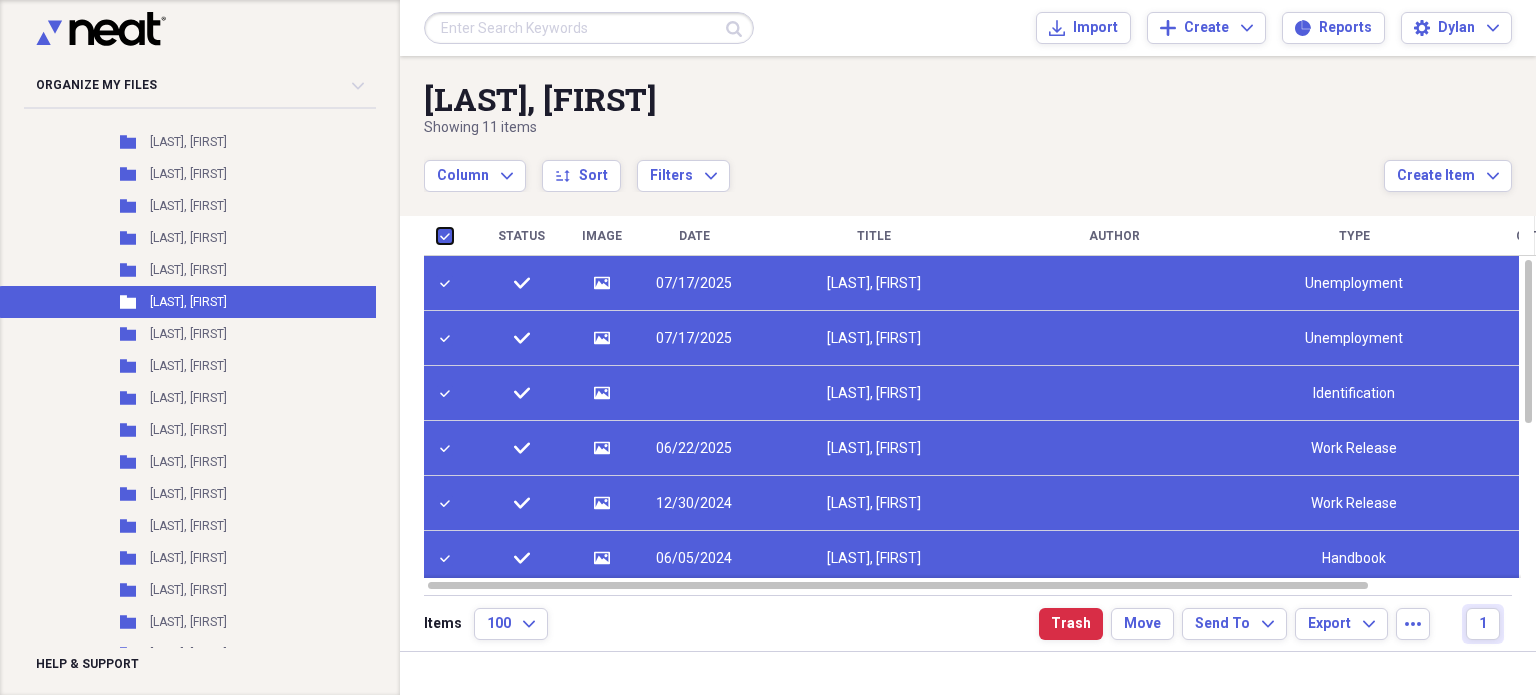 click at bounding box center (437, 235) 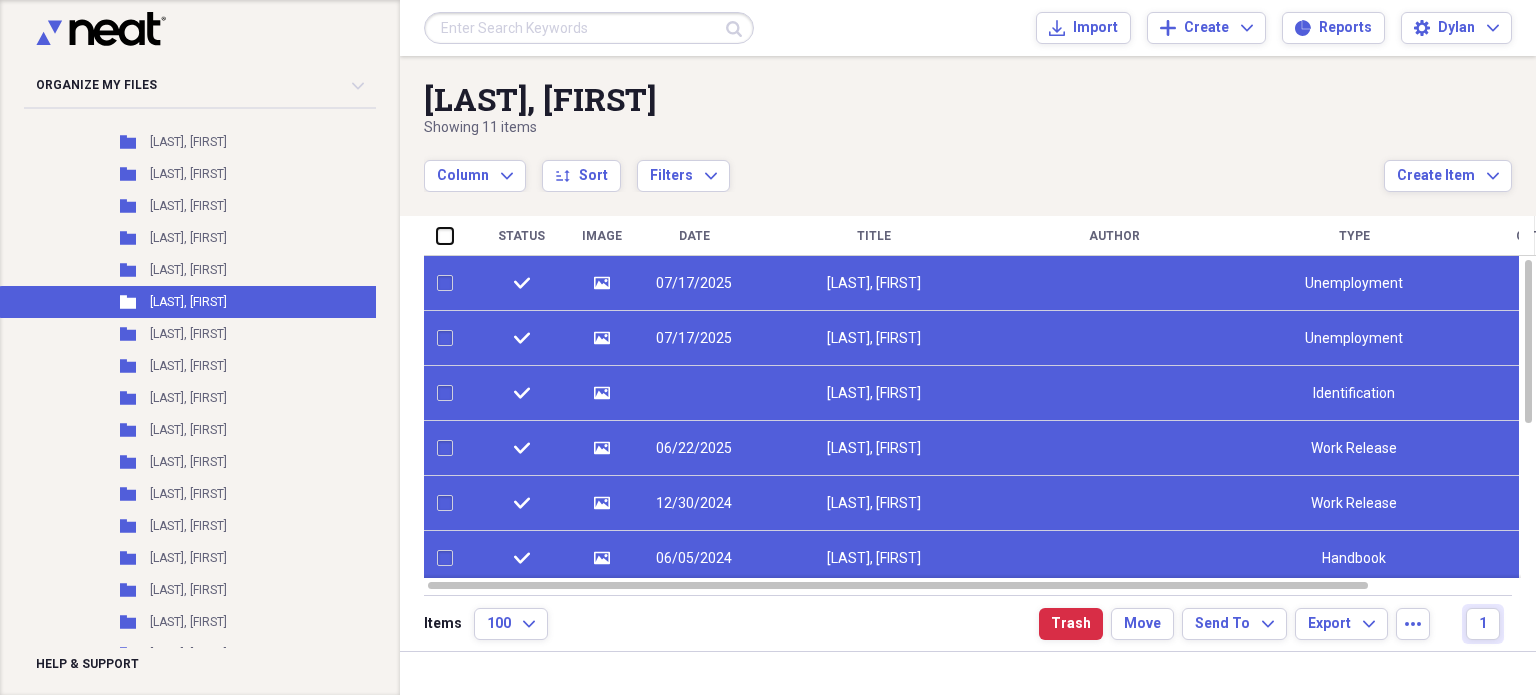 checkbox on "false" 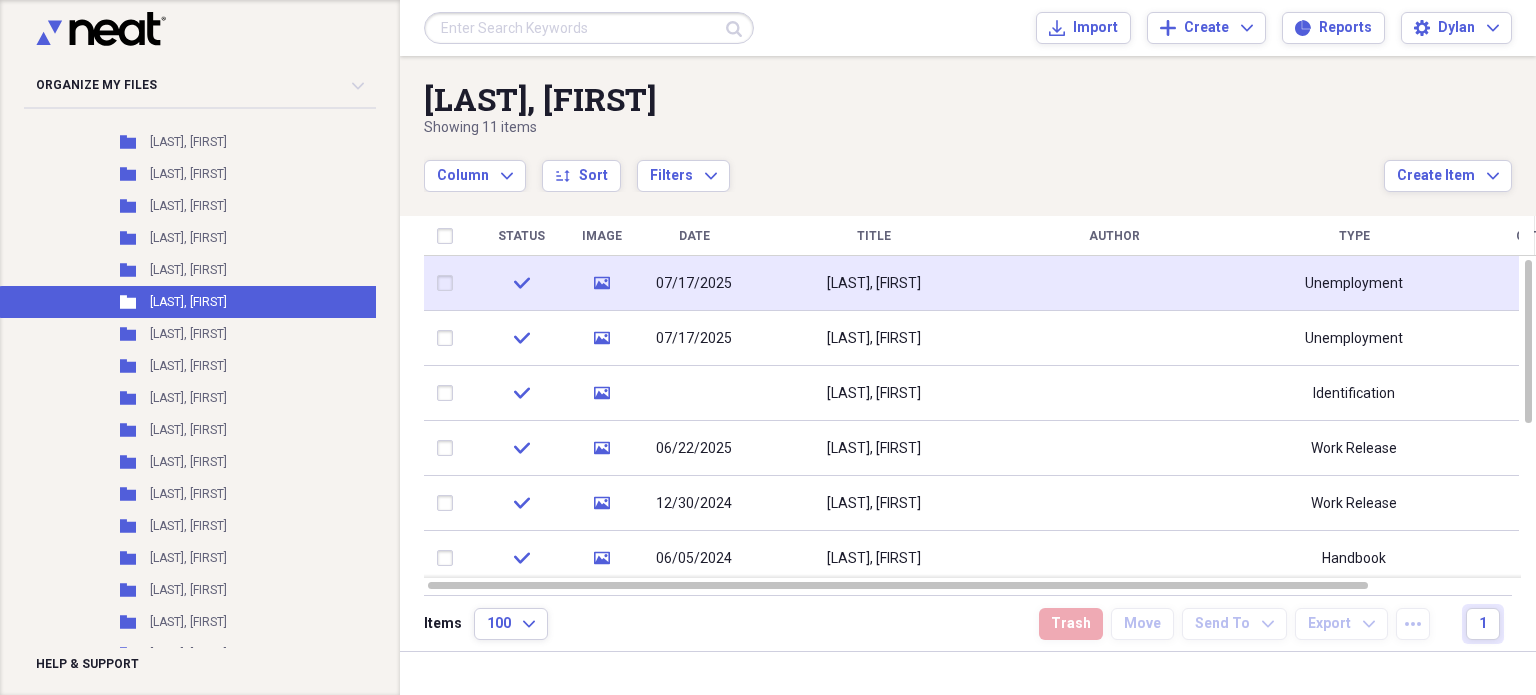 click on "07/17/2025" at bounding box center (694, 283) 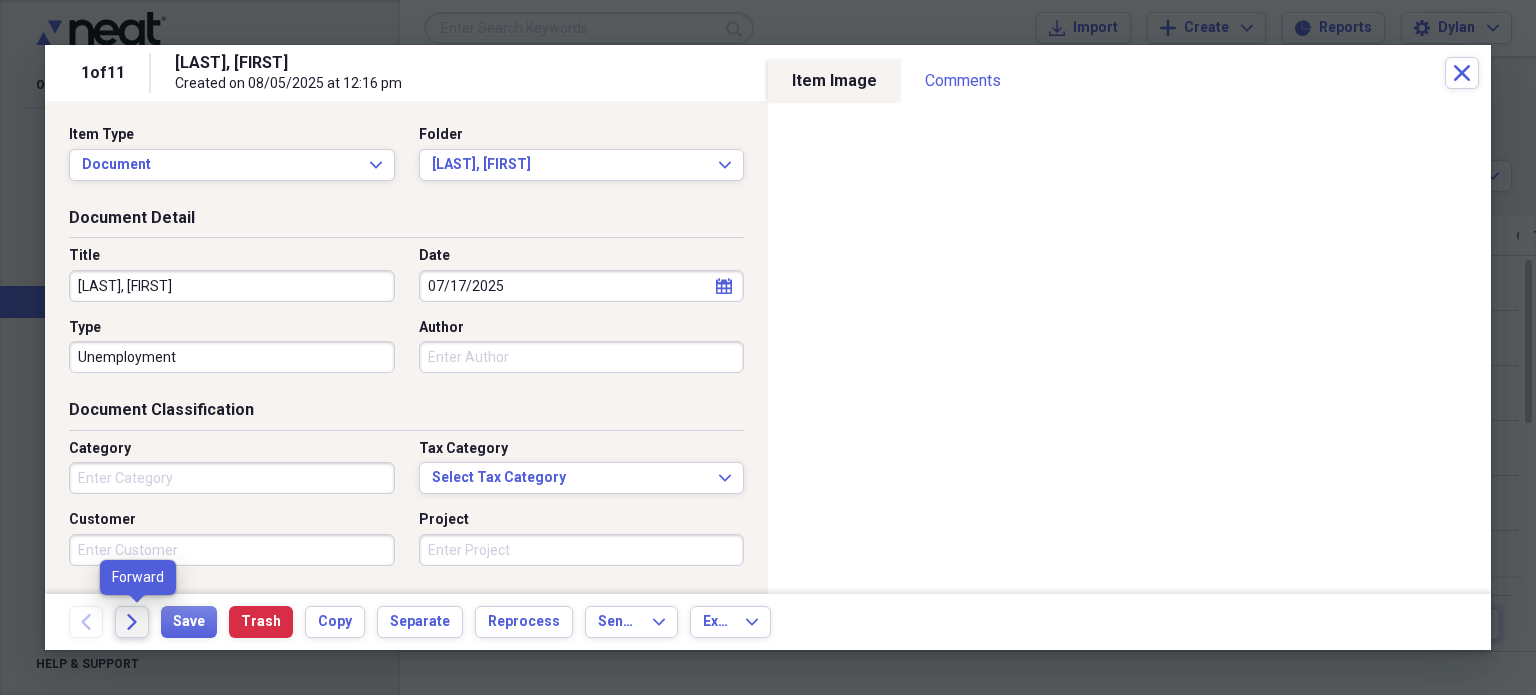 click on "Forward" at bounding box center (132, 622) 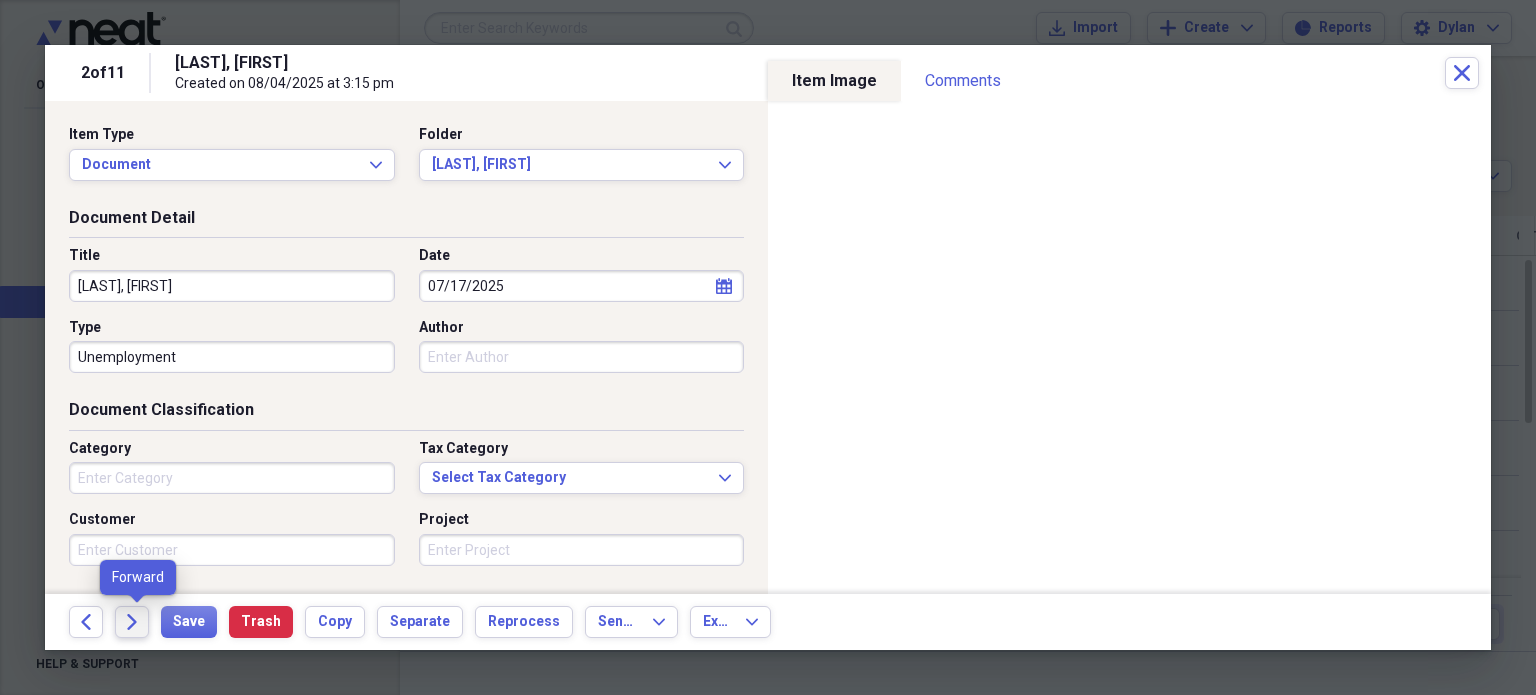 click on "Forward" 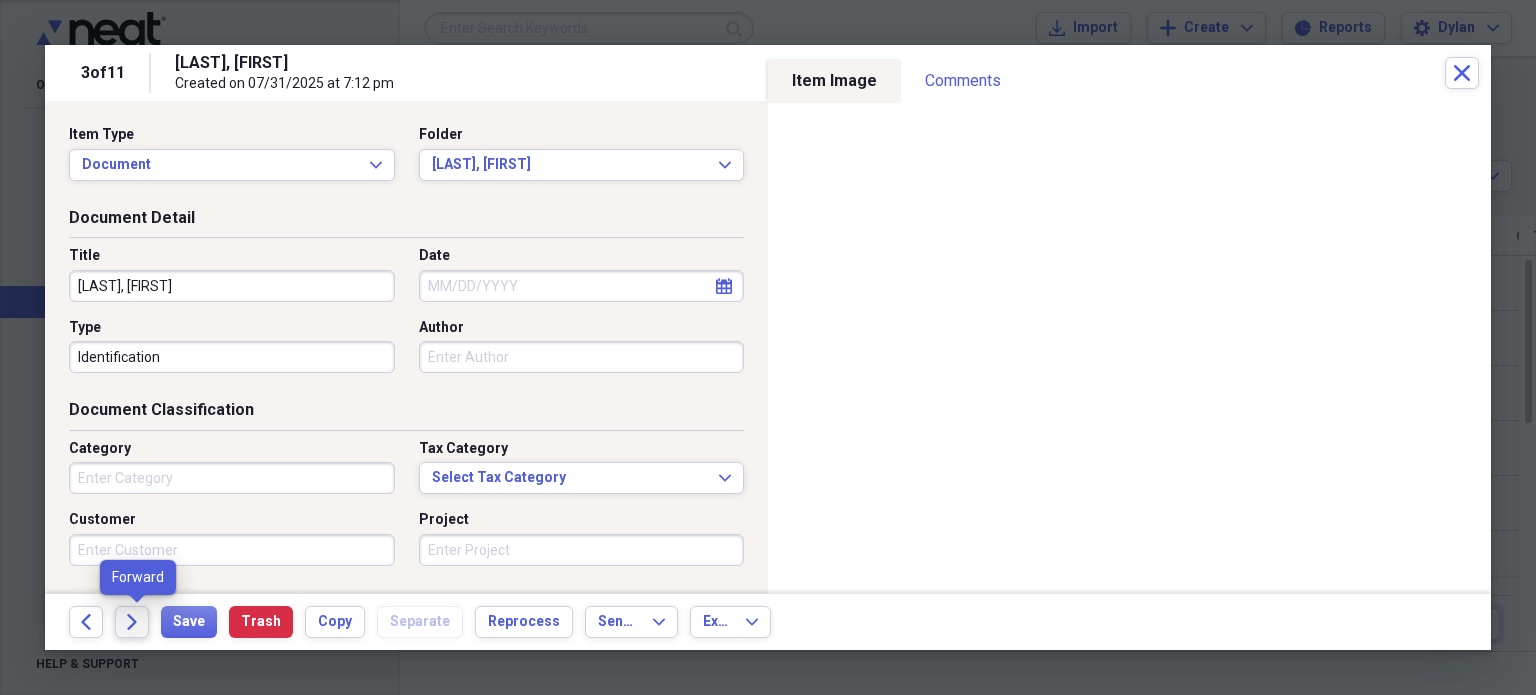 click on "Forward" at bounding box center [132, 622] 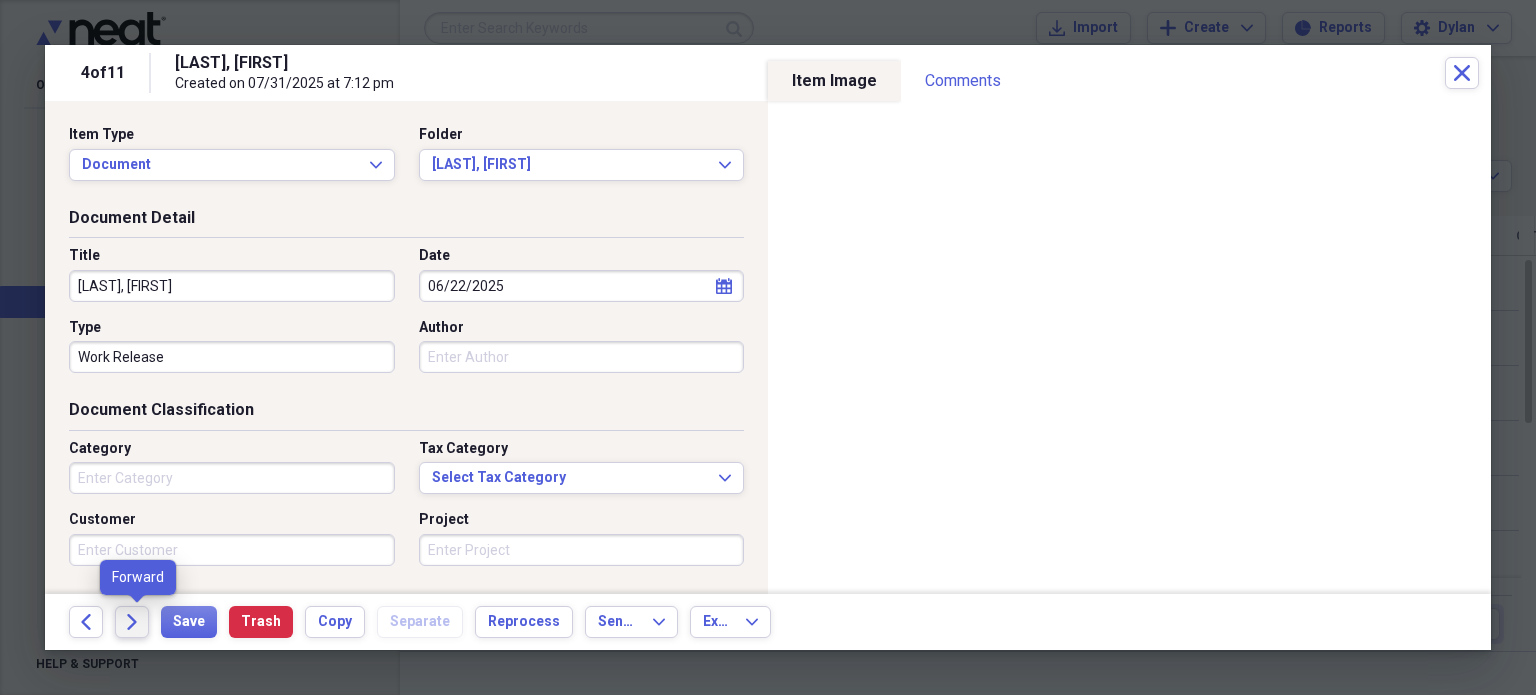 click on "Forward" at bounding box center [132, 622] 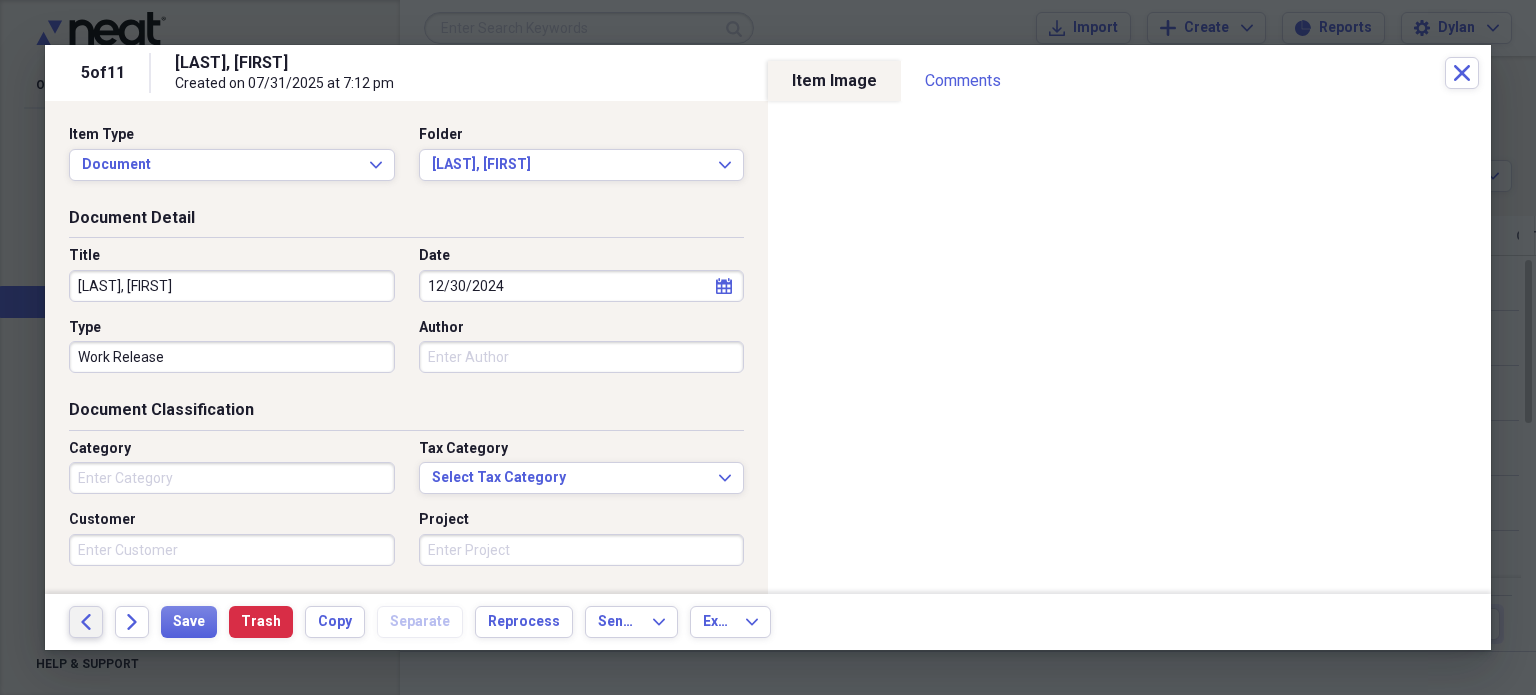 click 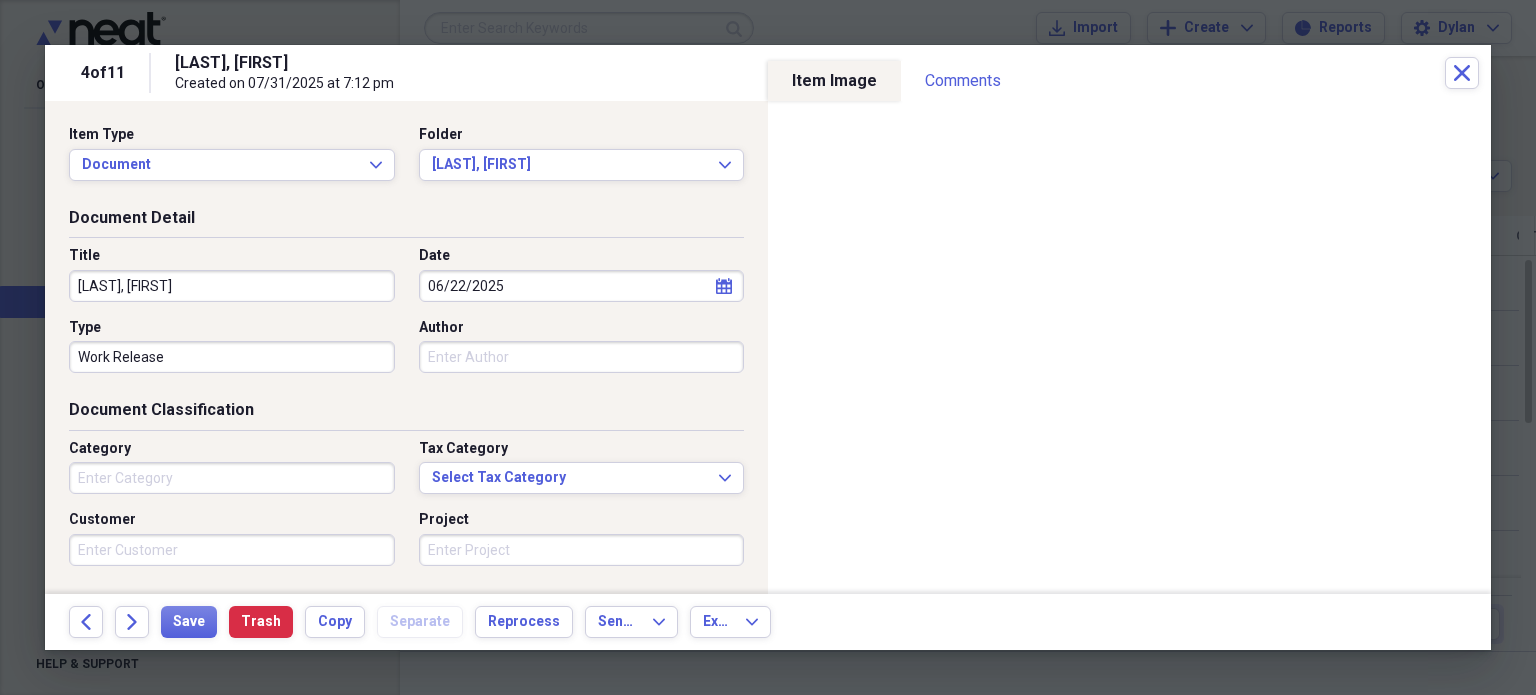click on "Back Forward Save Trash Copy Separate Reprocess Send To Expand Export Expand" at bounding box center (768, 622) 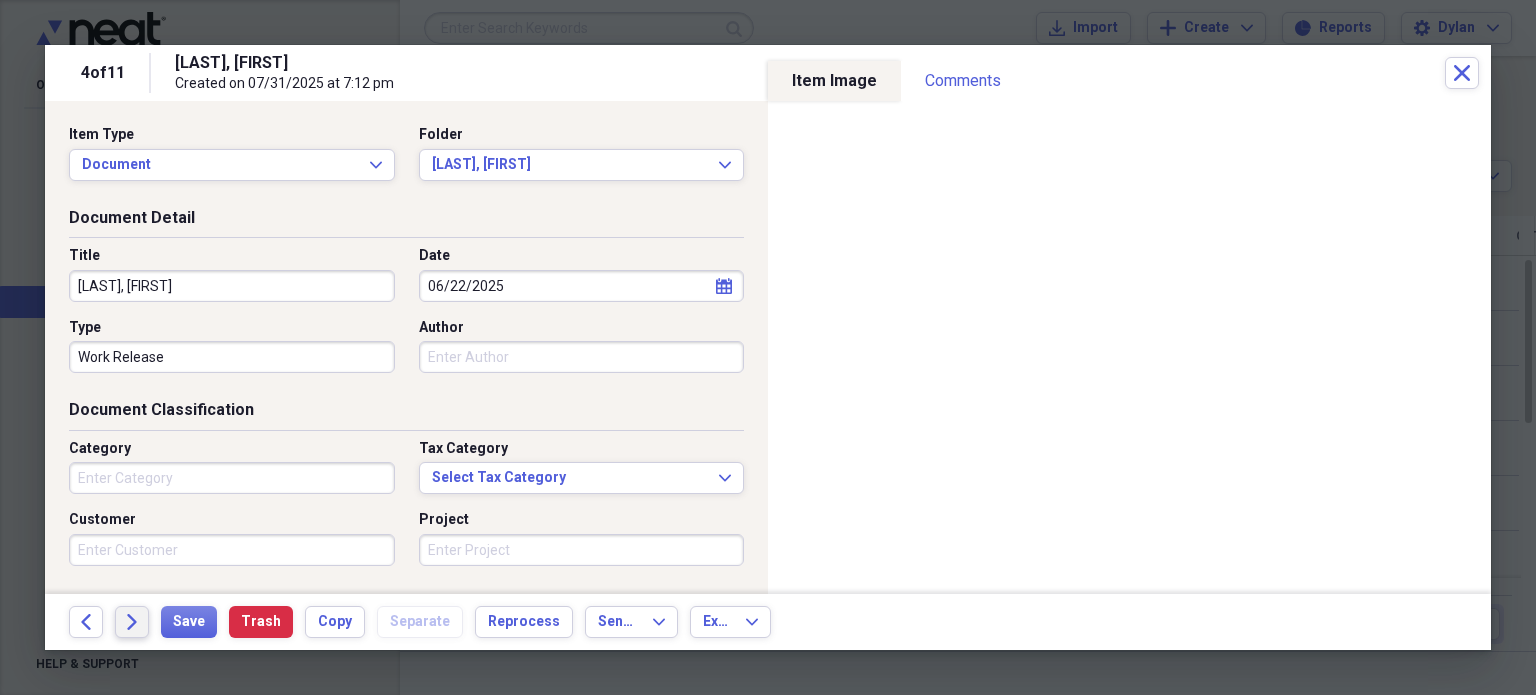click on "Forward" 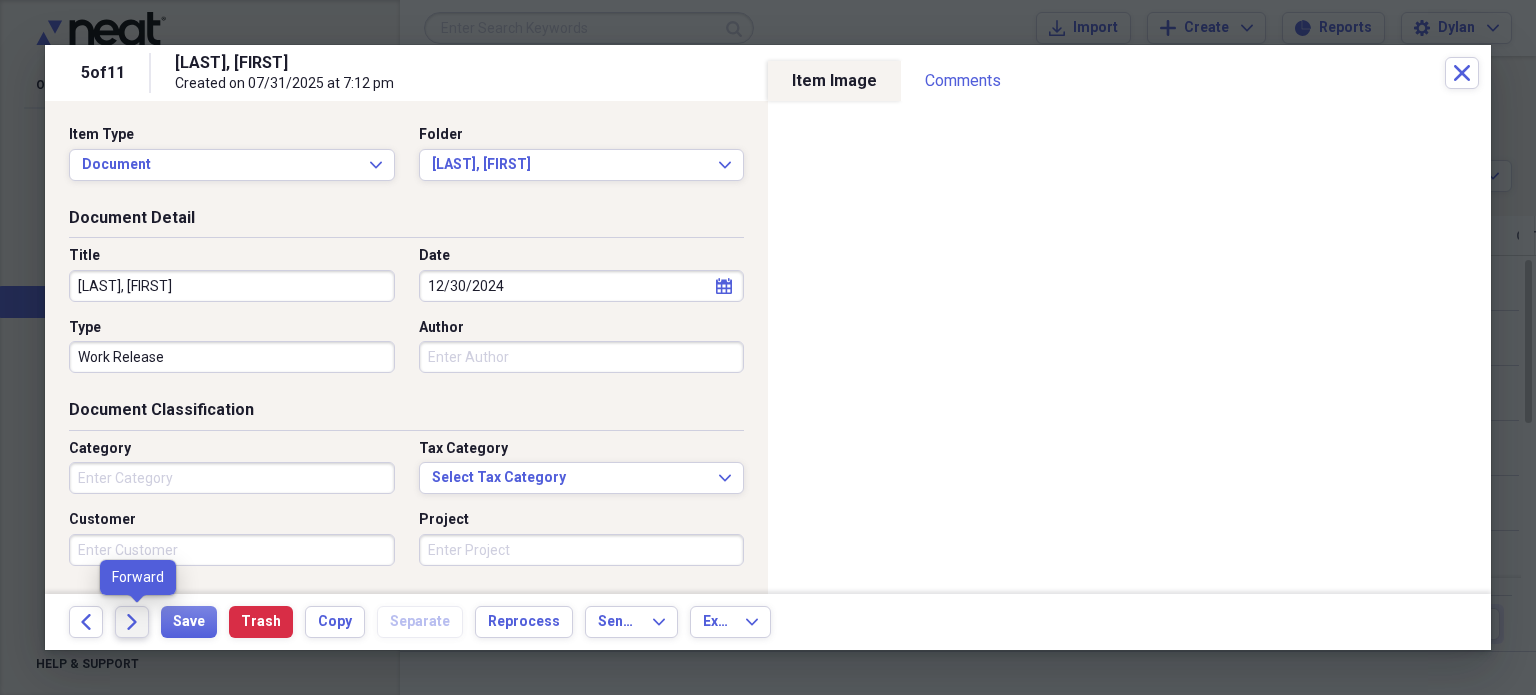 click on "Forward" 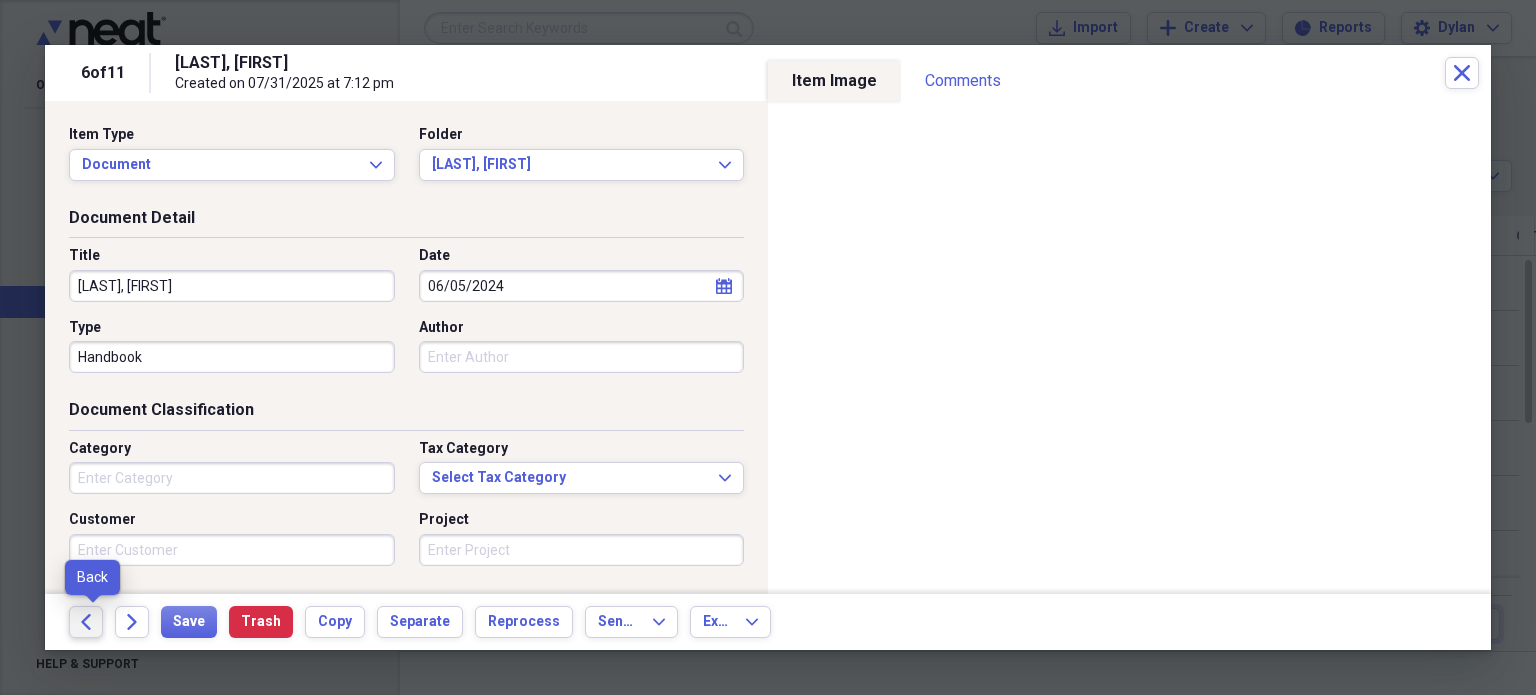 click on "Back" at bounding box center [86, 622] 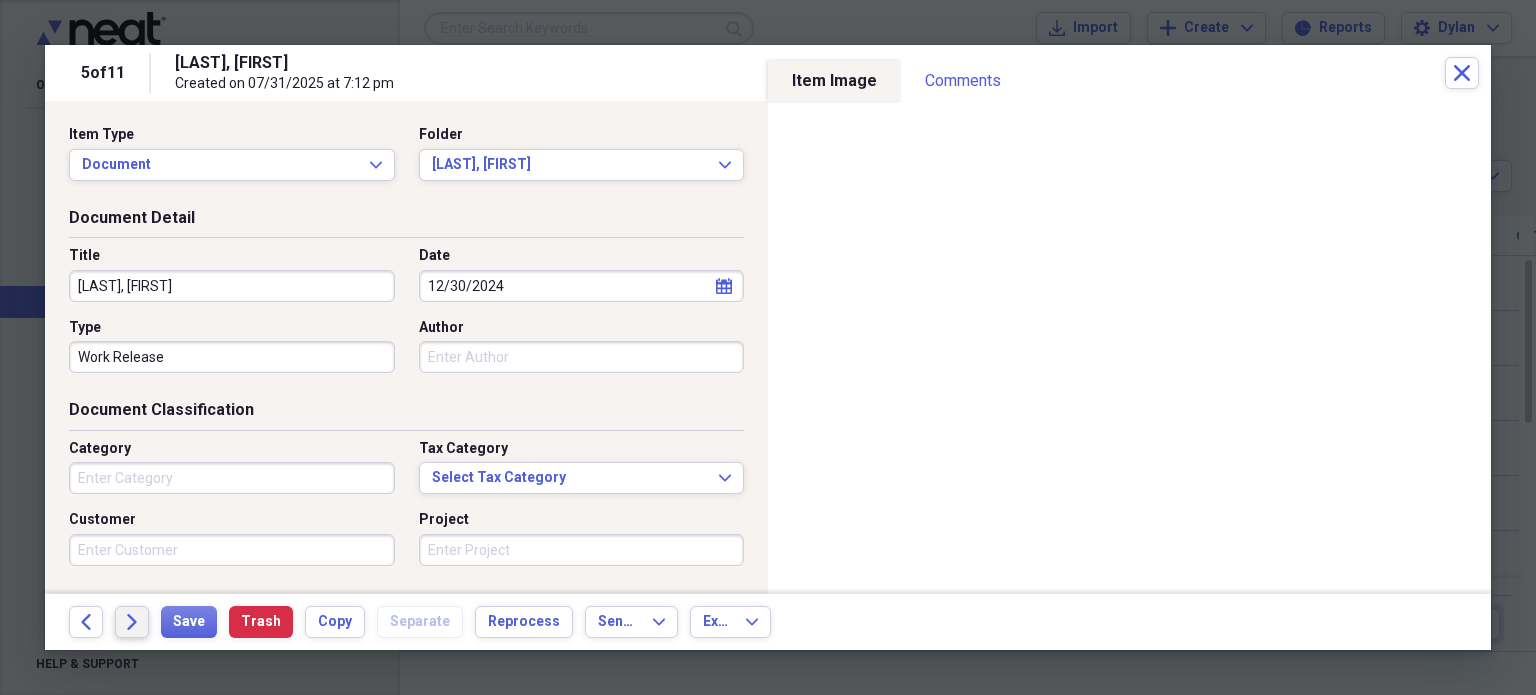 click on "Forward" at bounding box center [132, 622] 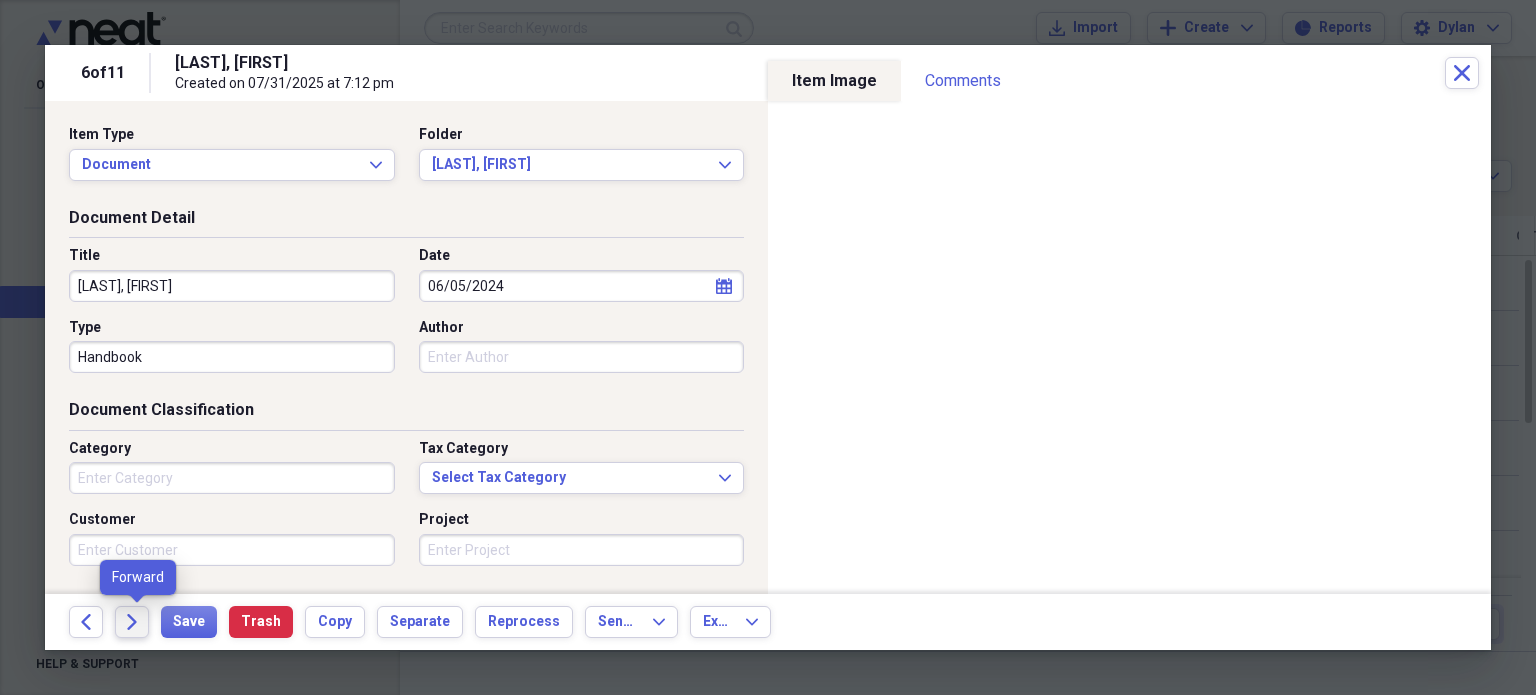 click on "Forward" 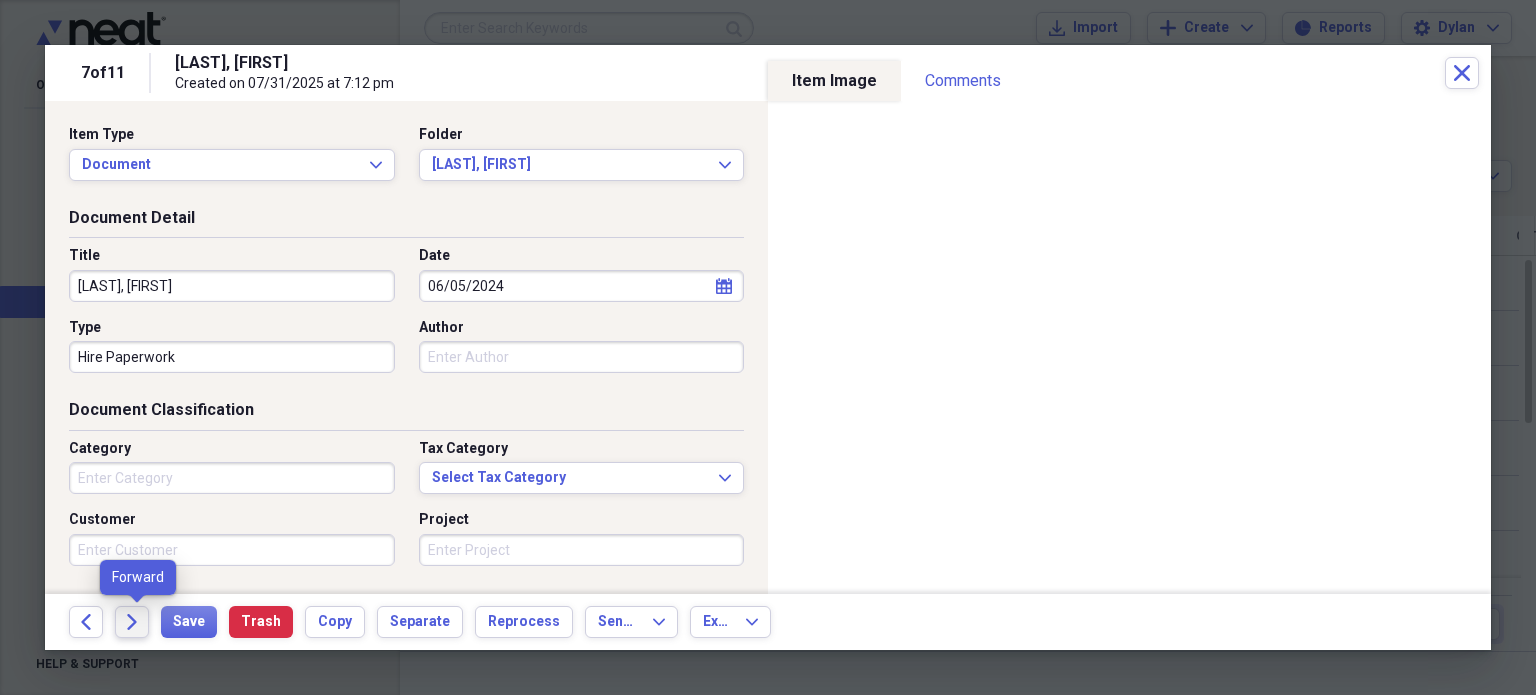 click on "Forward" 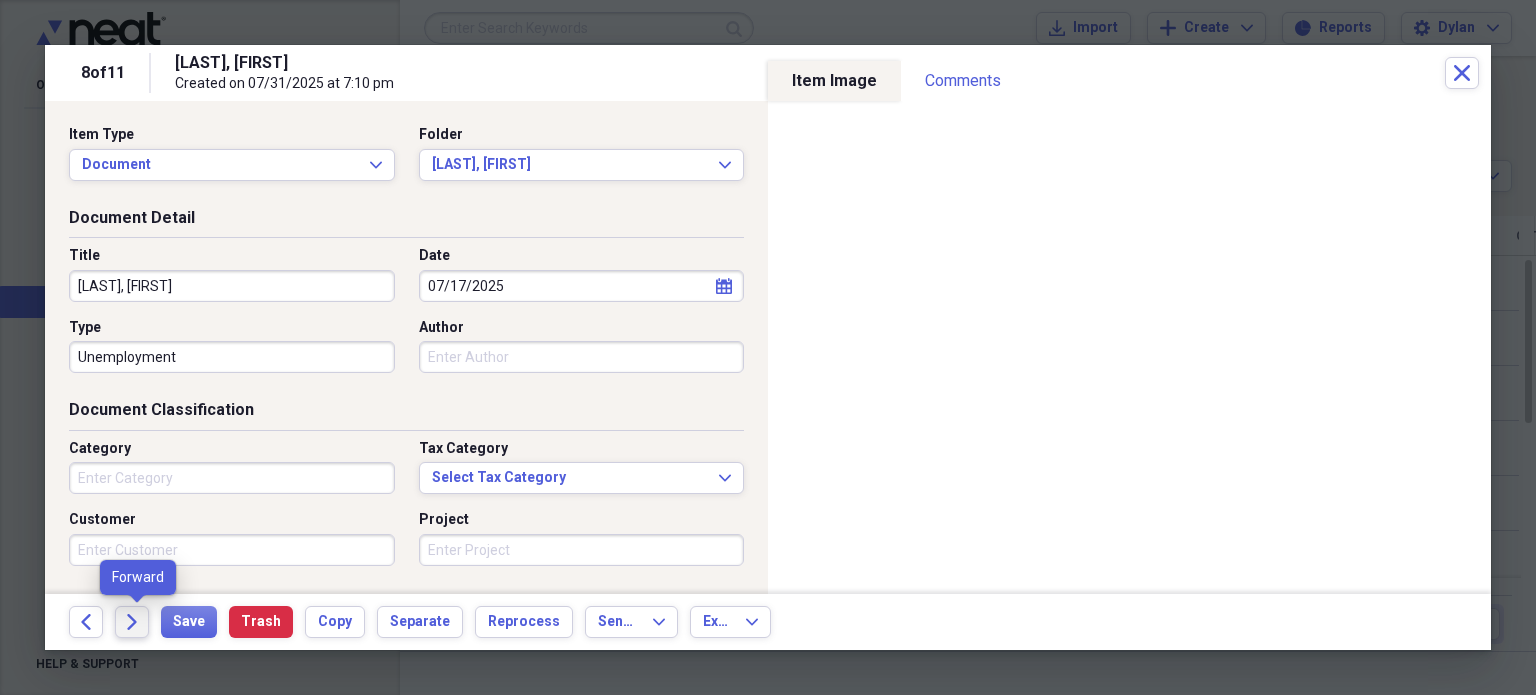 click 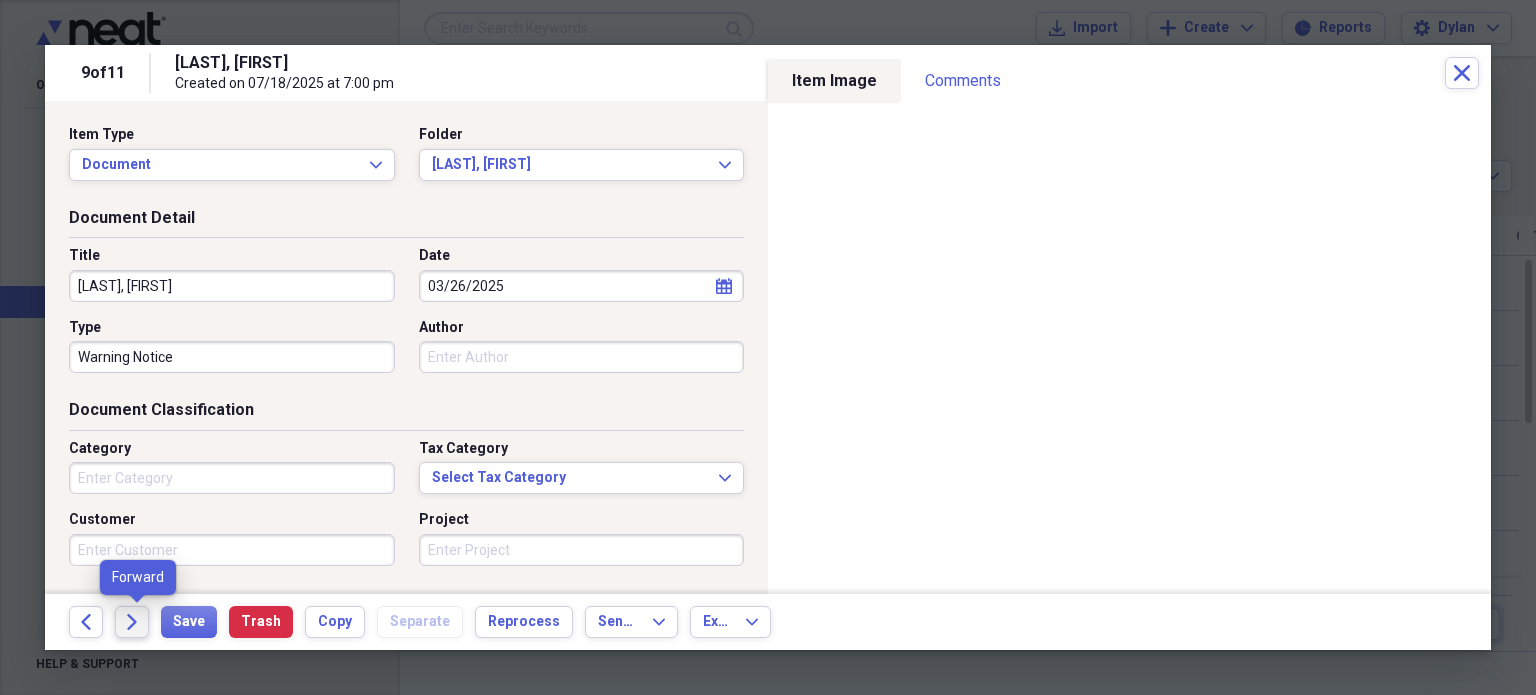click on "Forward" at bounding box center (132, 622) 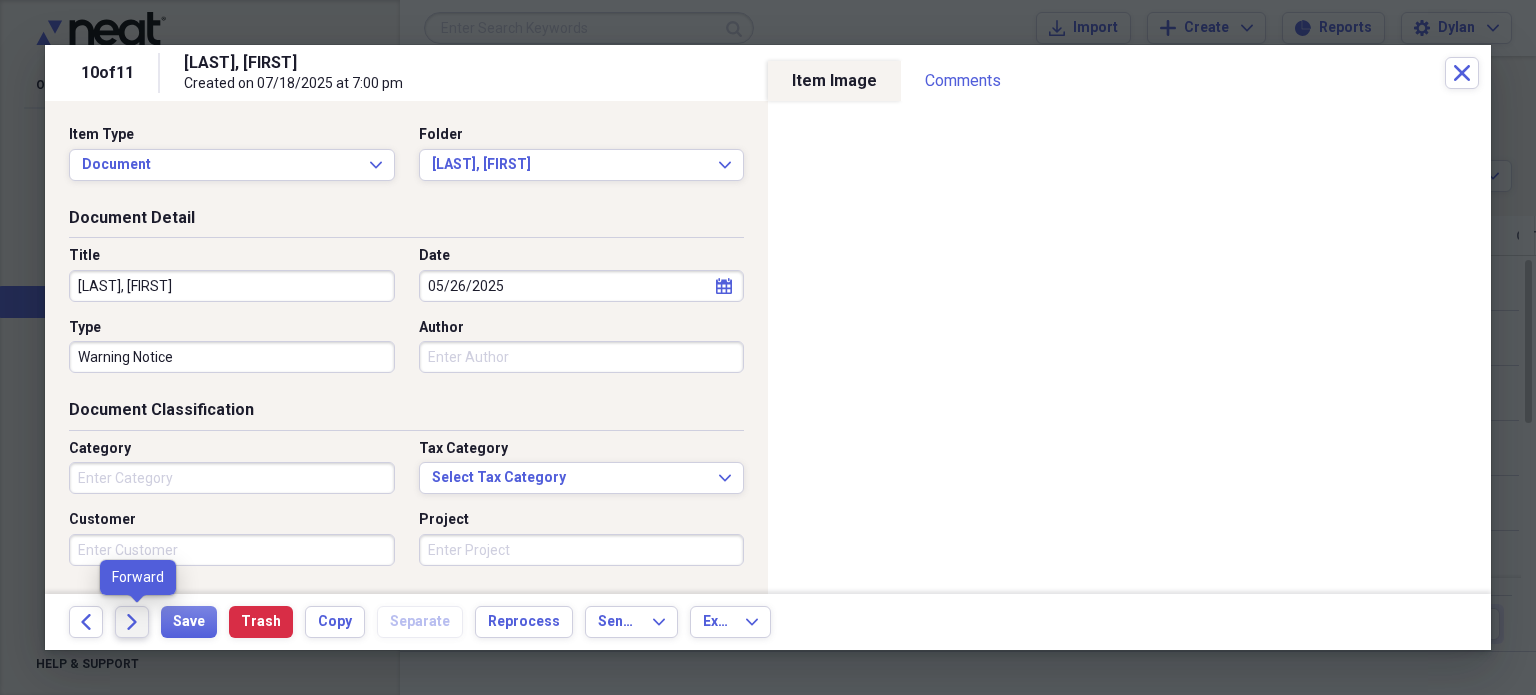 click on "Forward" 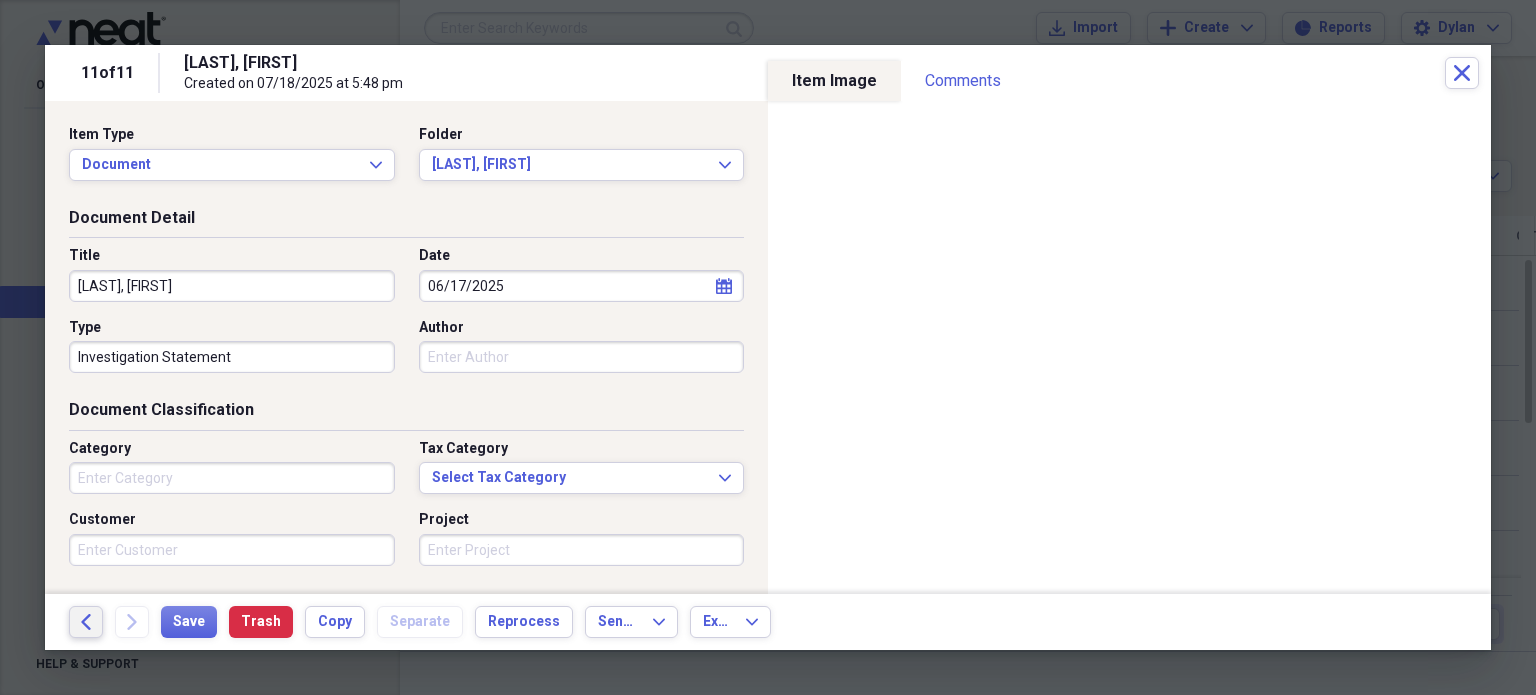 click on "Back" 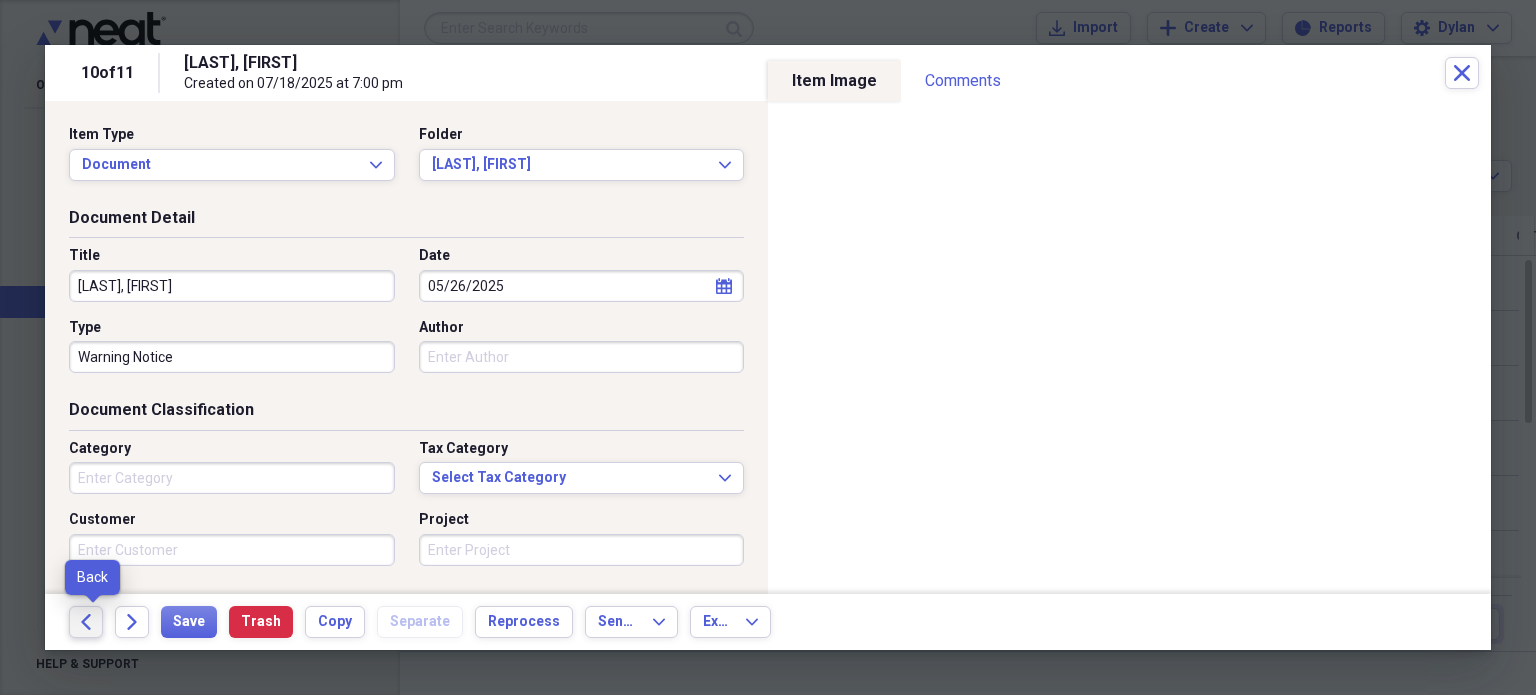click on "Back" 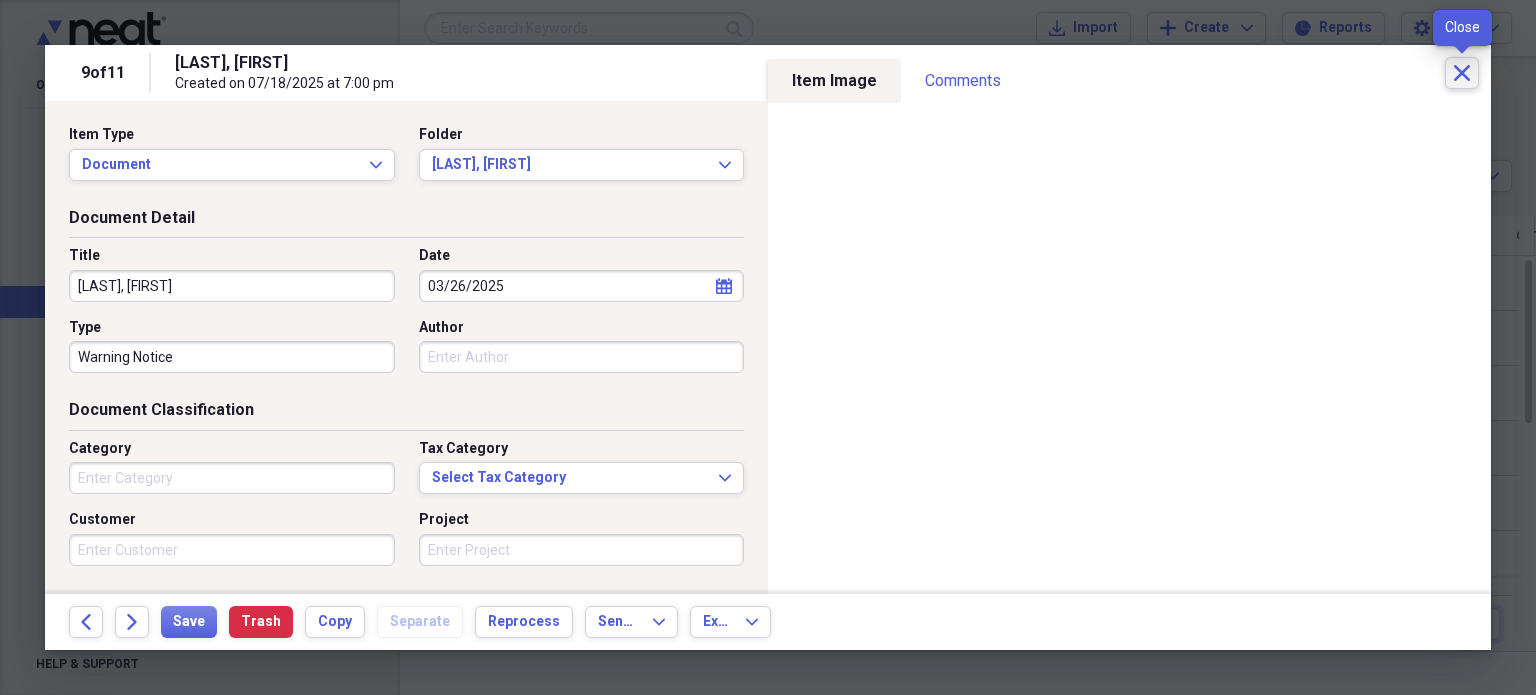 click on "Close" 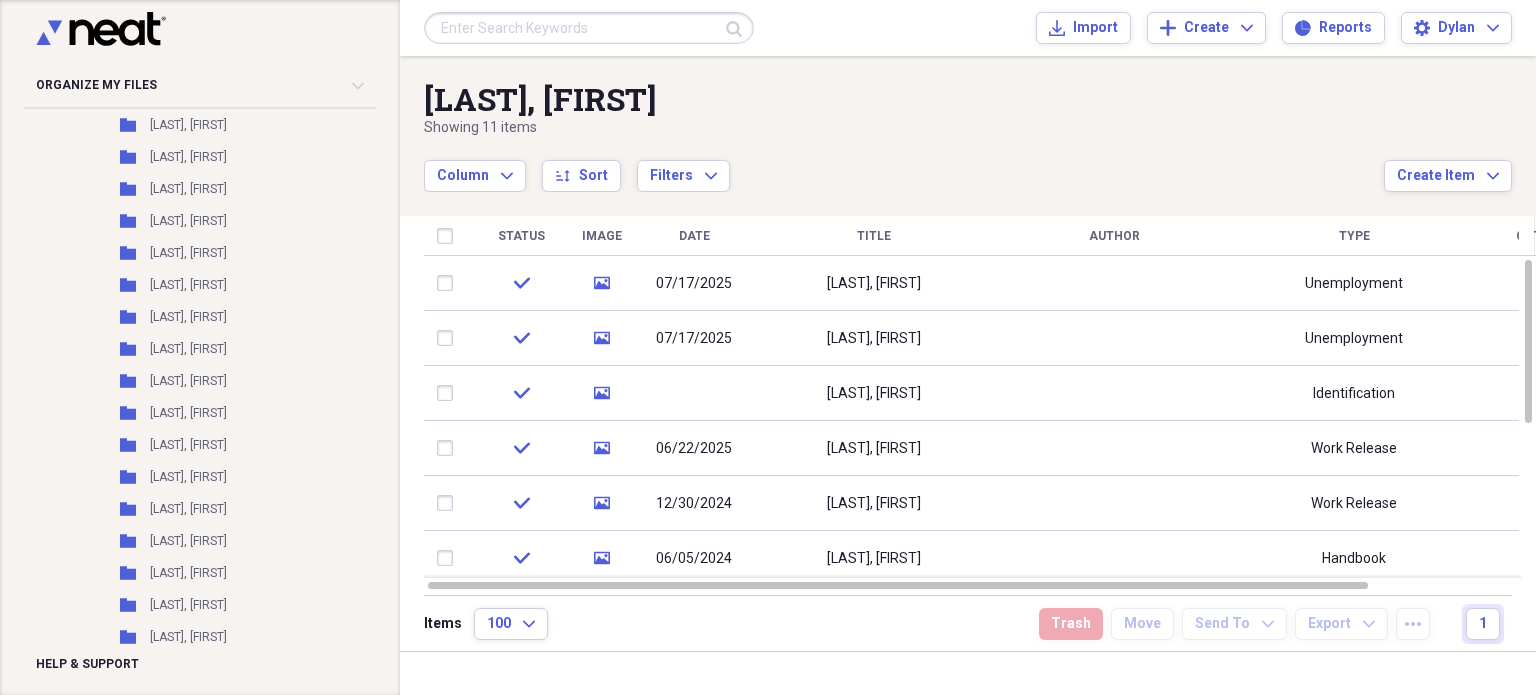scroll, scrollTop: 3146, scrollLeft: 0, axis: vertical 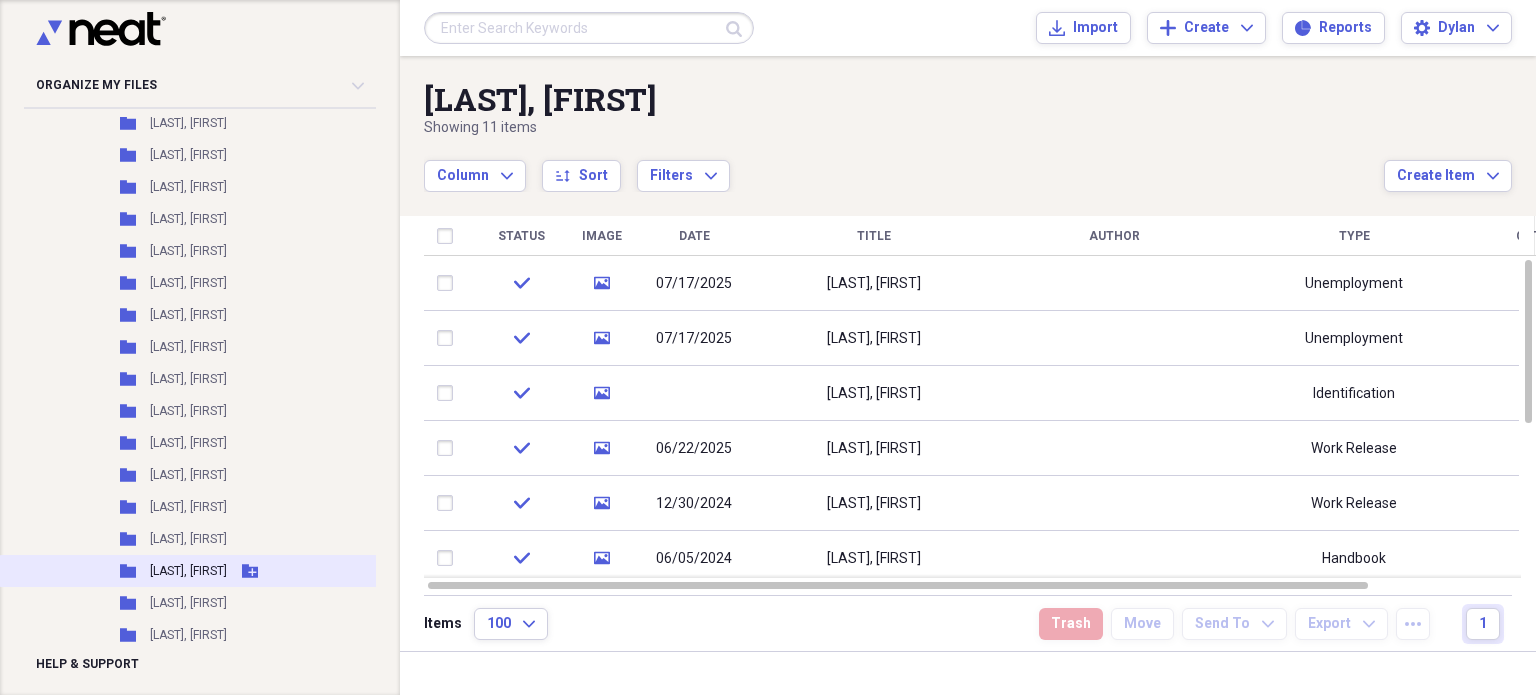 click on "Folder [LAST], [FIRST] Add Folder" at bounding box center [221, 571] 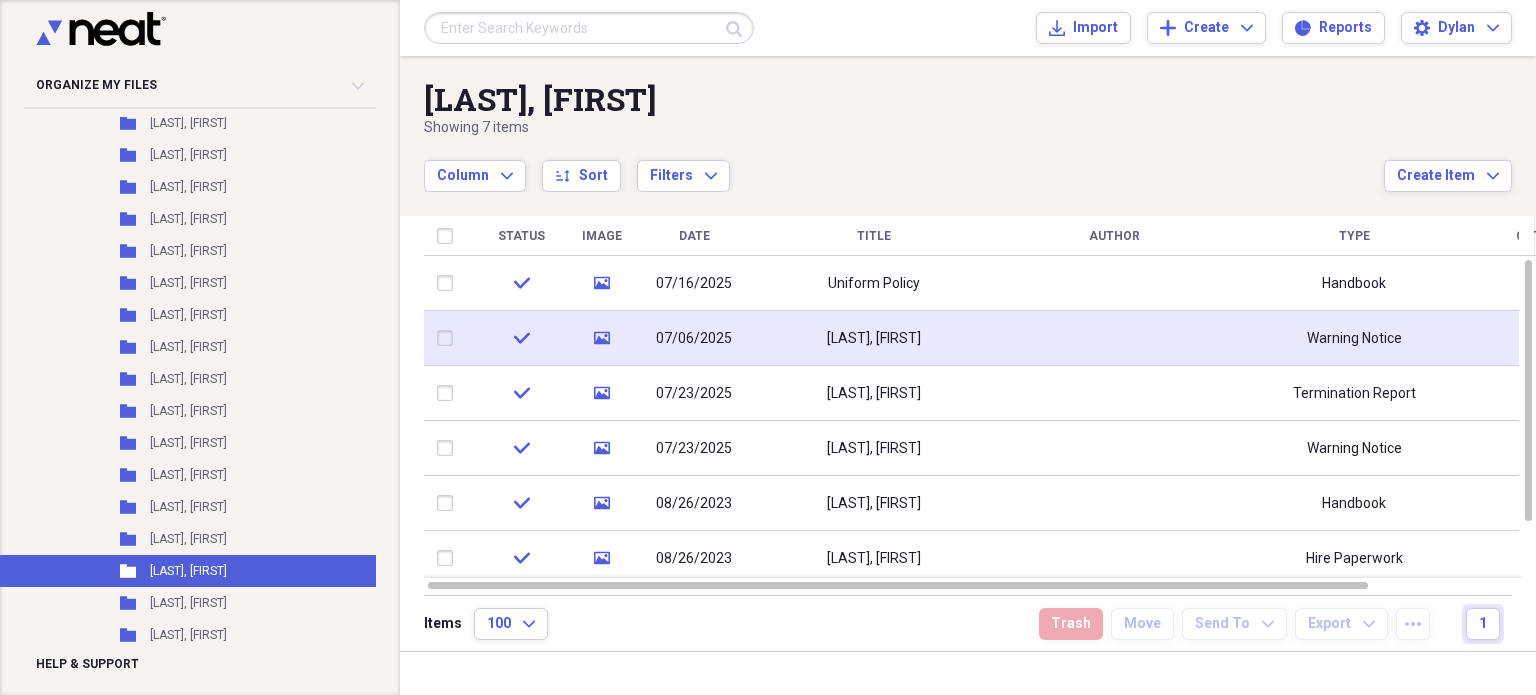 click on "[LAST], [FIRST]" at bounding box center [874, 338] 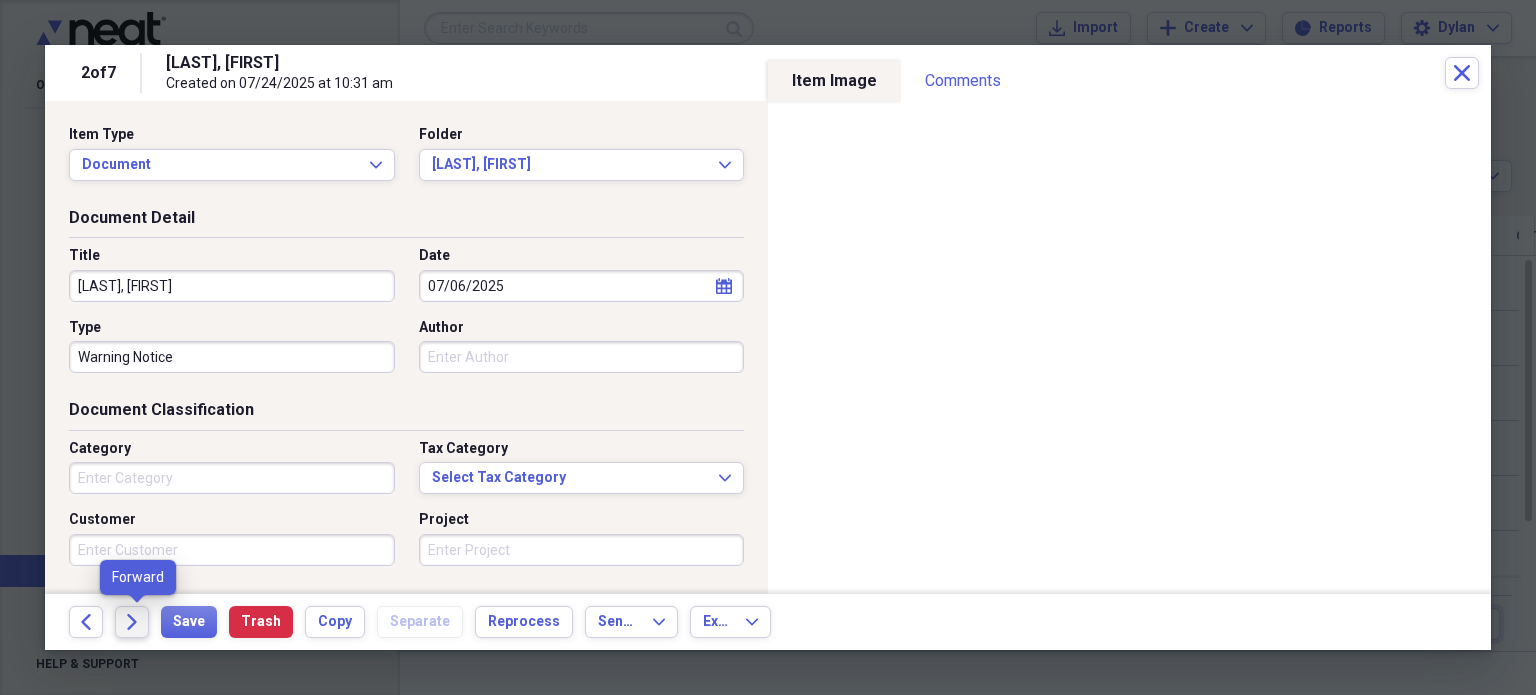 click on "Forward" at bounding box center (132, 622) 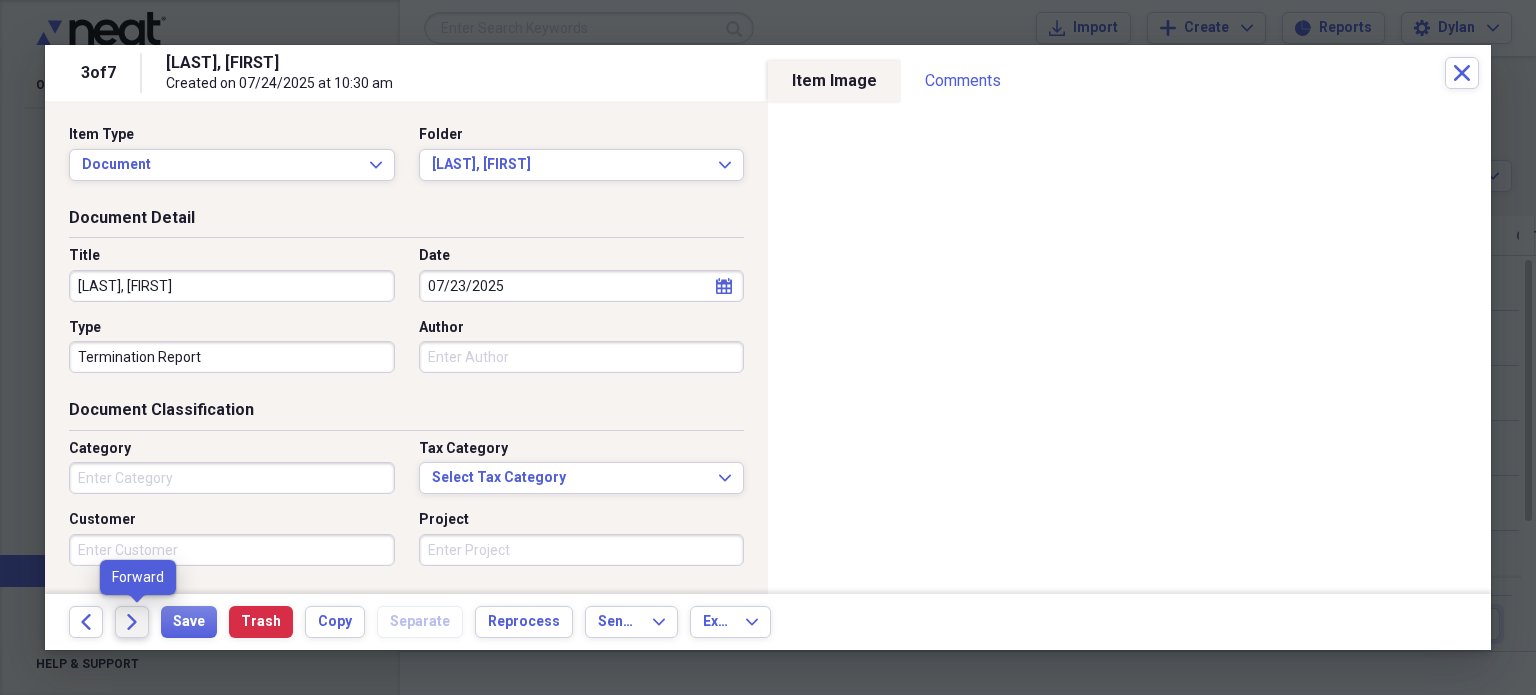 click on "Forward" at bounding box center (132, 622) 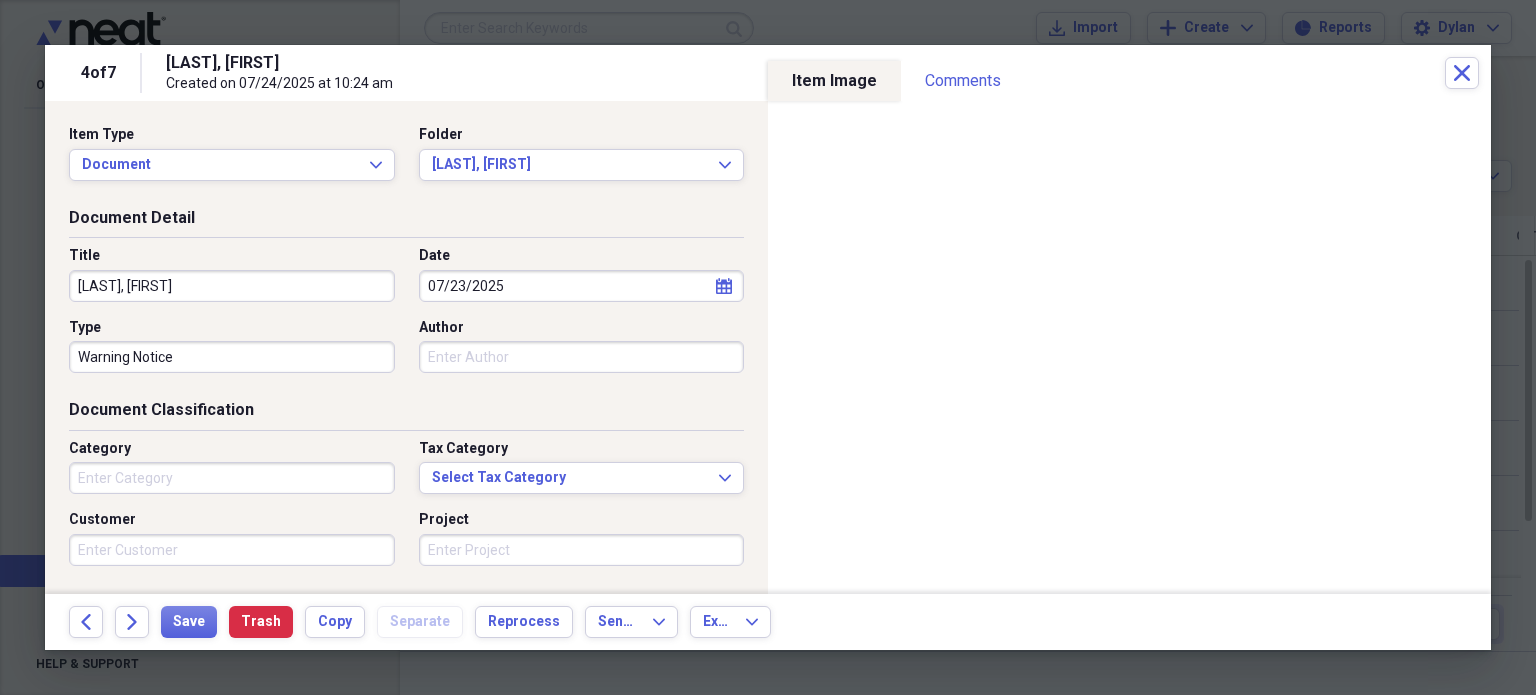 click on "Back Forward Save Trash Copy Separate Reprocess Send To Expand Export Expand" at bounding box center (768, 622) 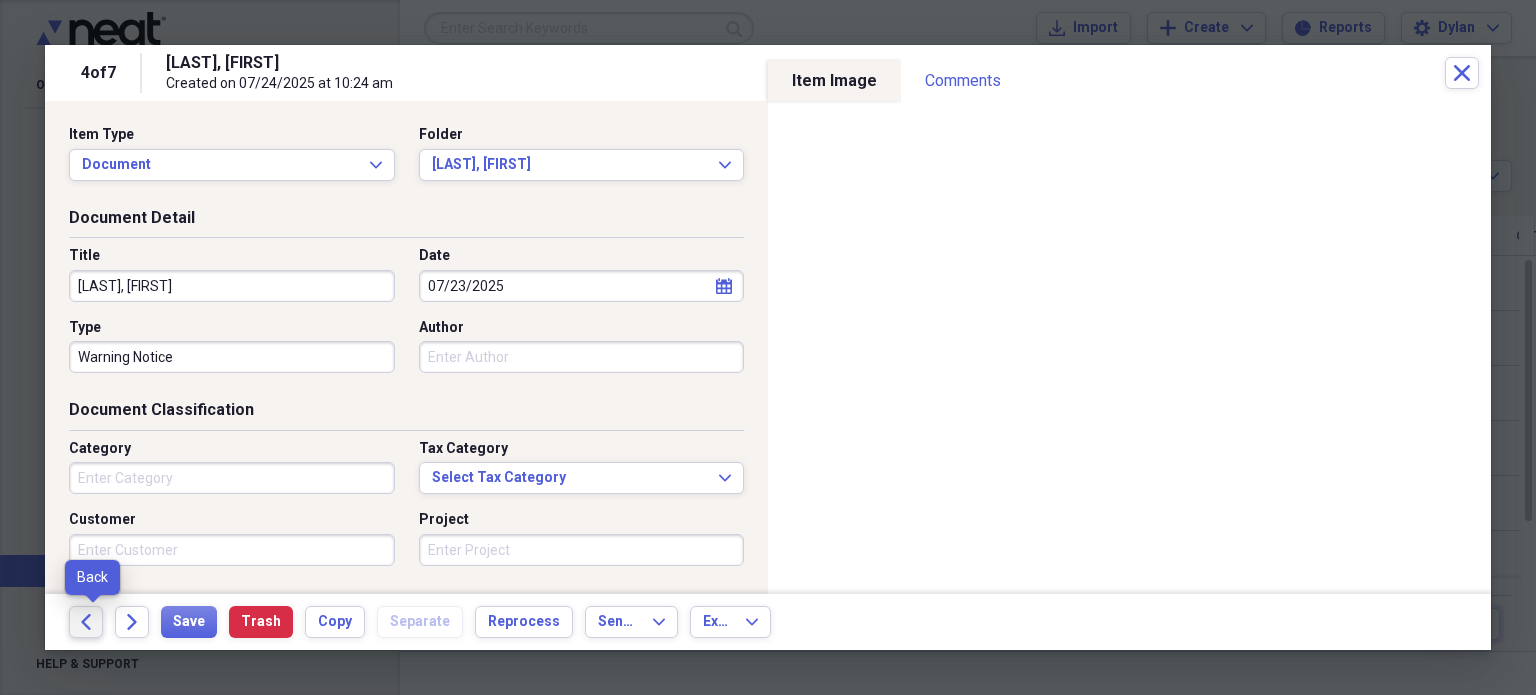 click on "Back" 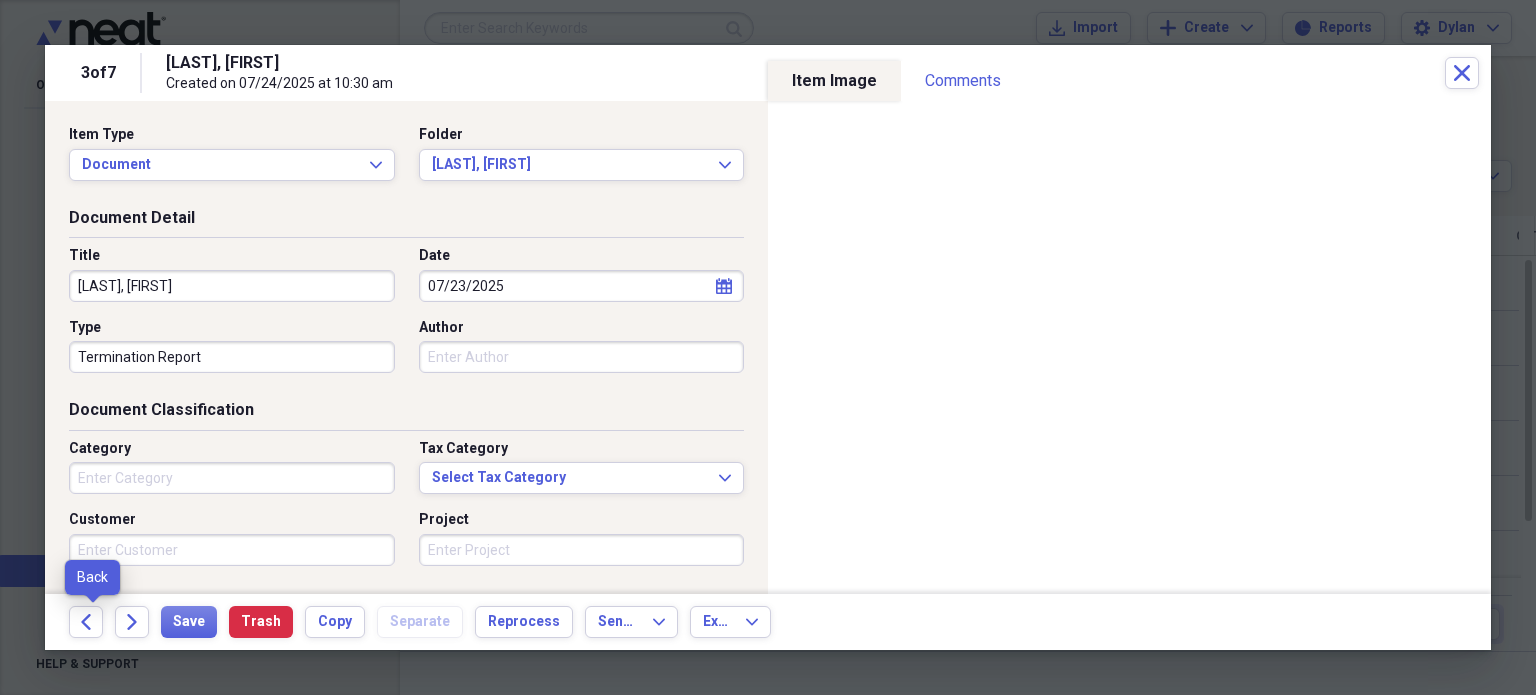 click on "Back" at bounding box center [92, 622] 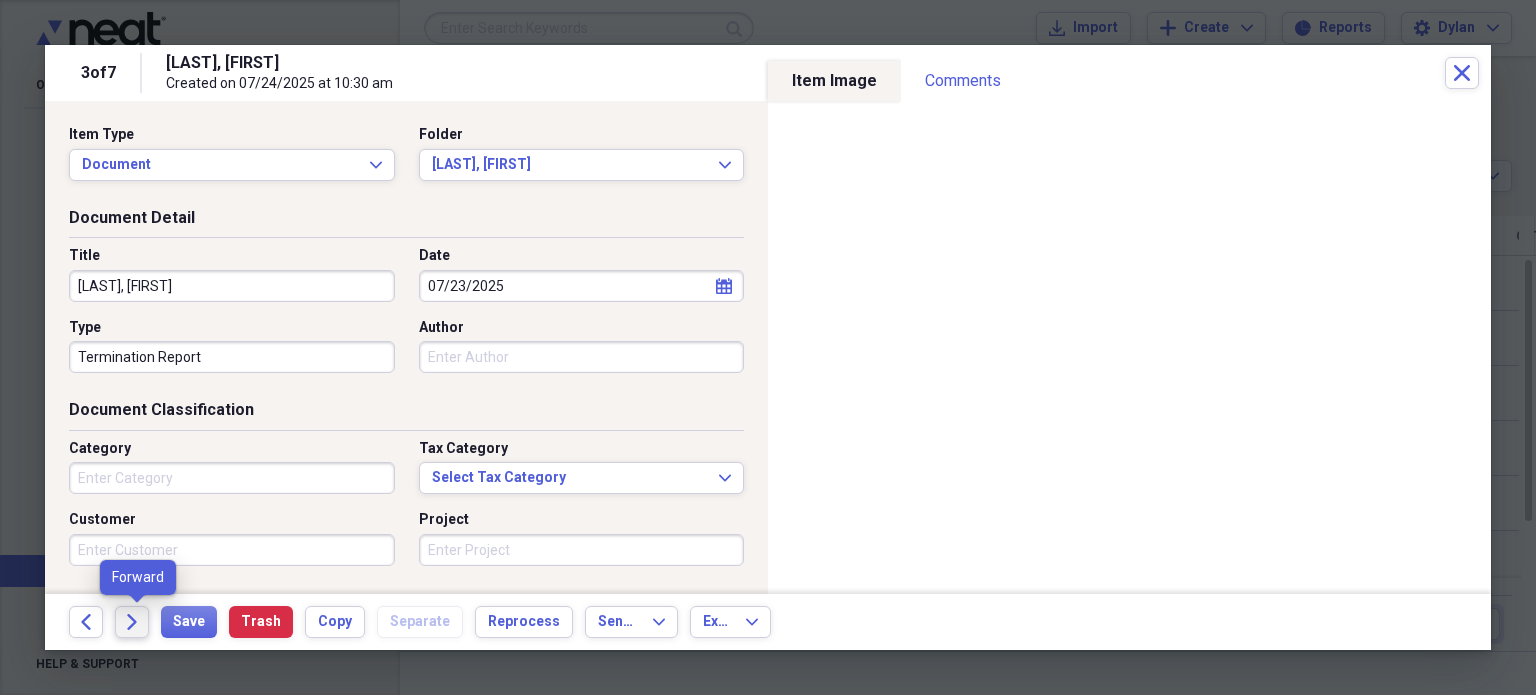 click 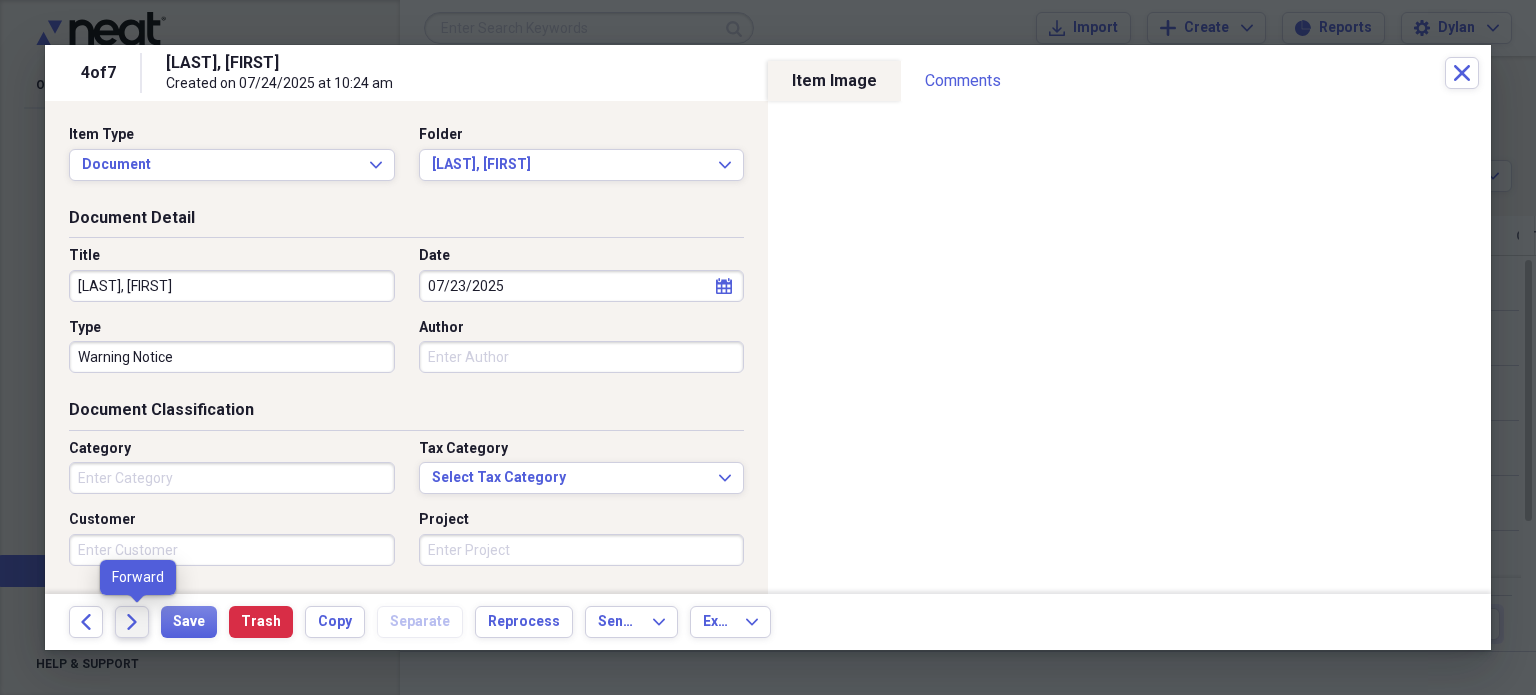 click 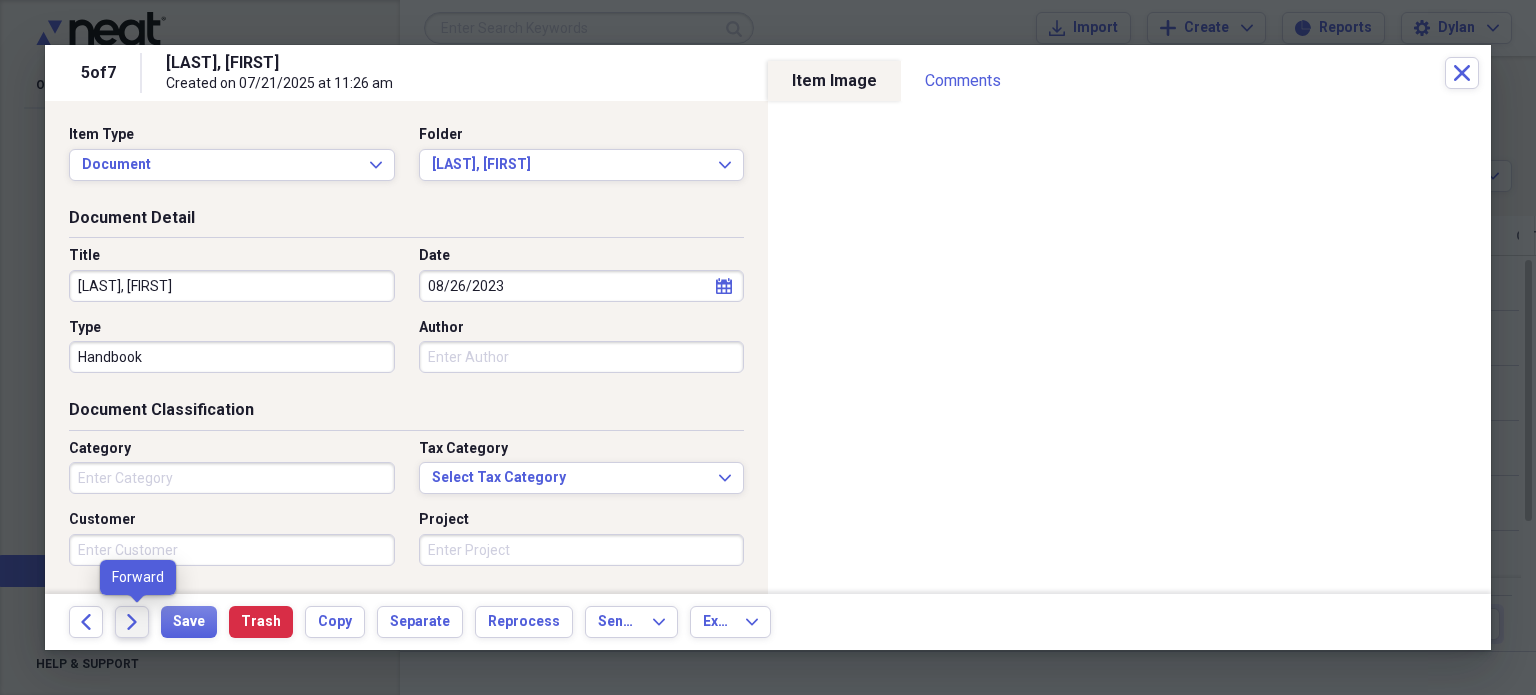 click 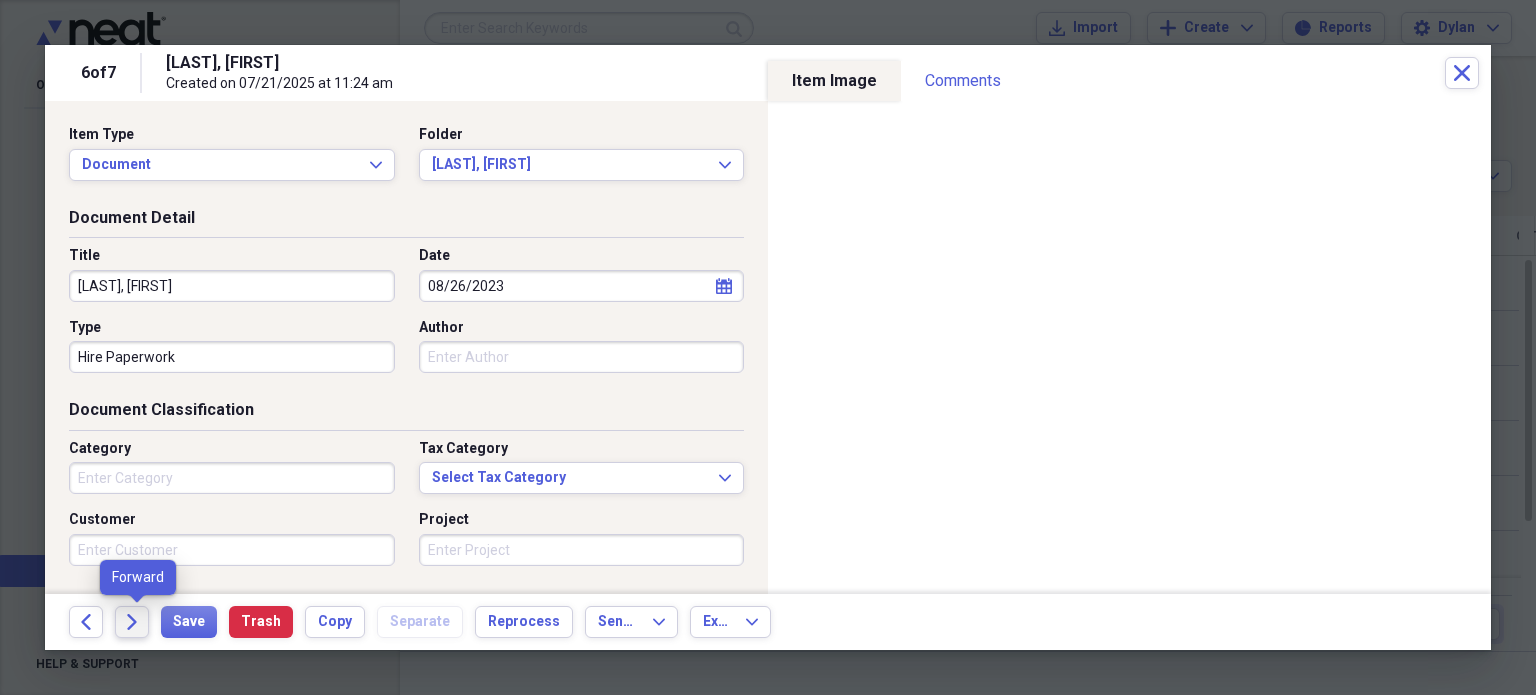 click 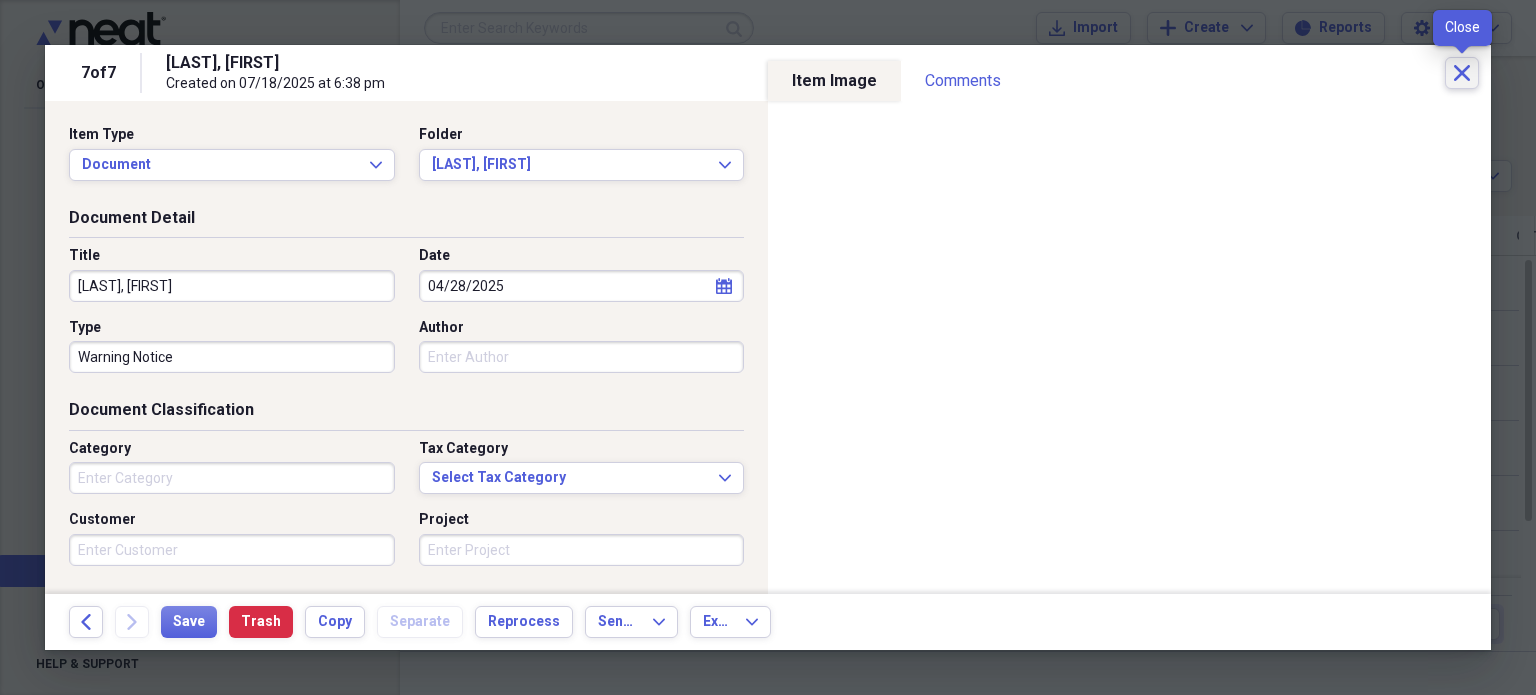 click on "Close" at bounding box center (1462, 73) 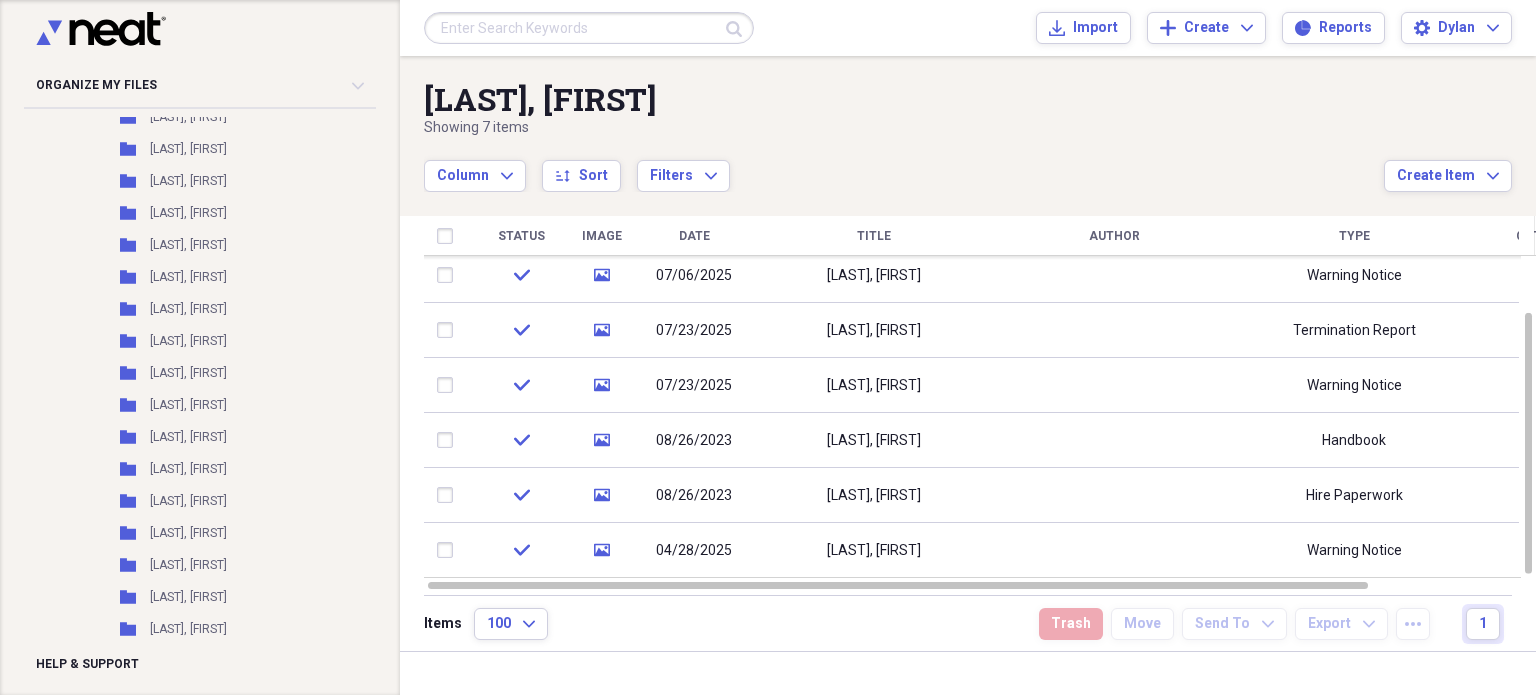scroll, scrollTop: 2682, scrollLeft: 0, axis: vertical 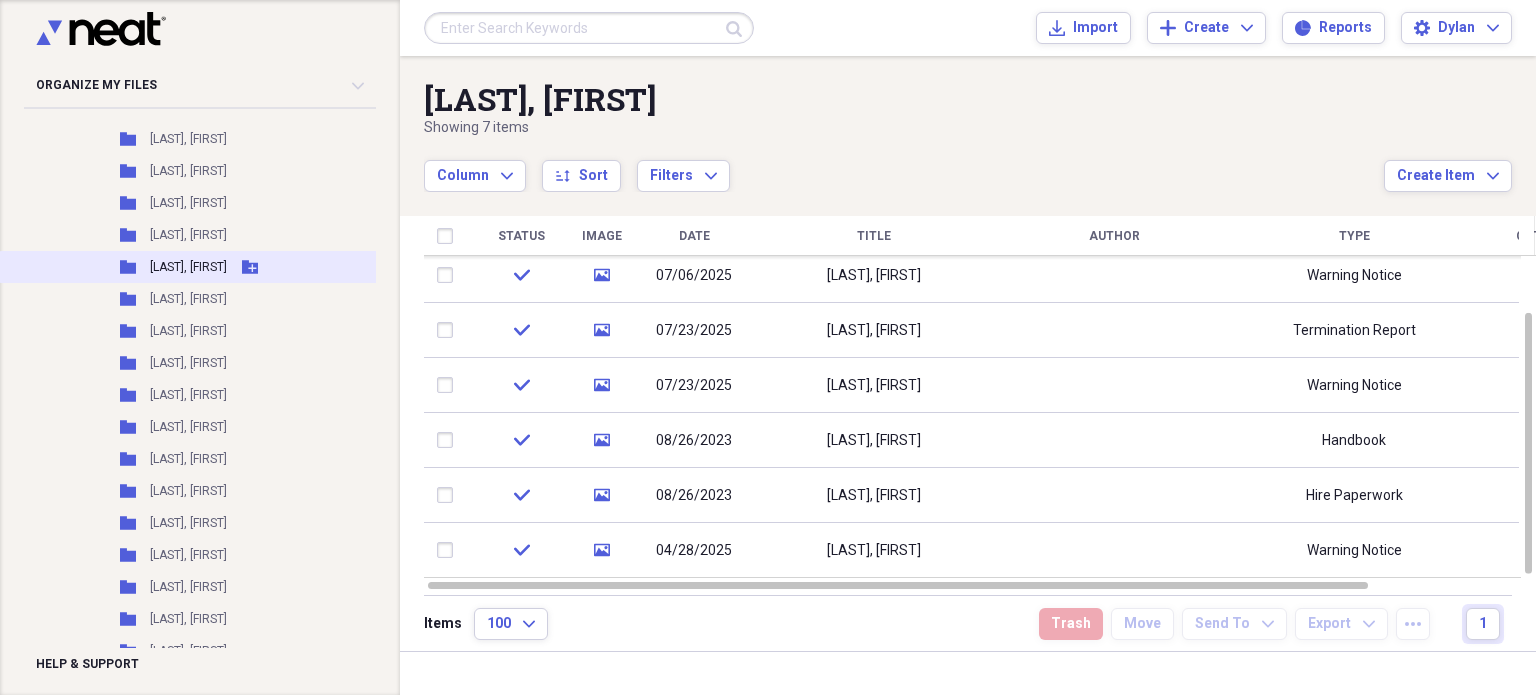 click on "[LAST], [FIRST]" at bounding box center (188, 267) 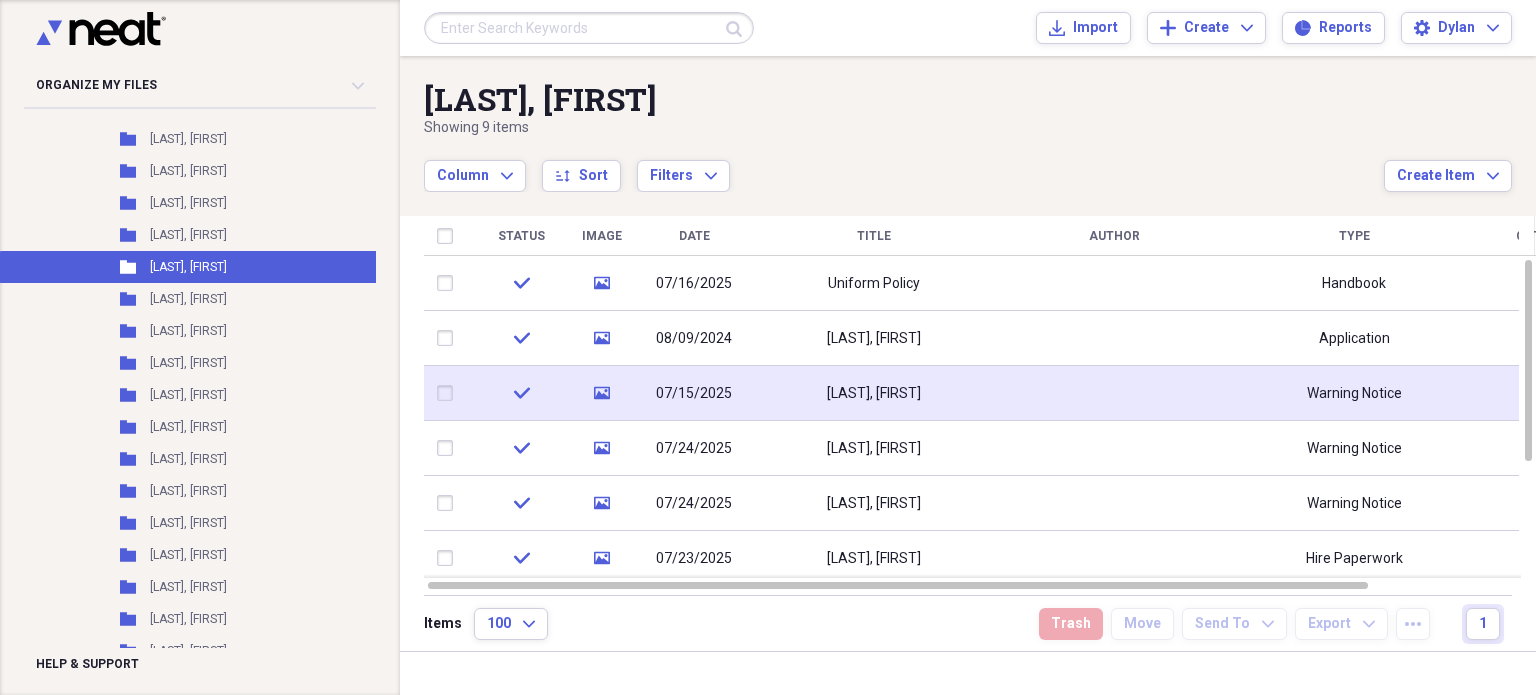click on "[LAST], [FIRST]" at bounding box center [874, 393] 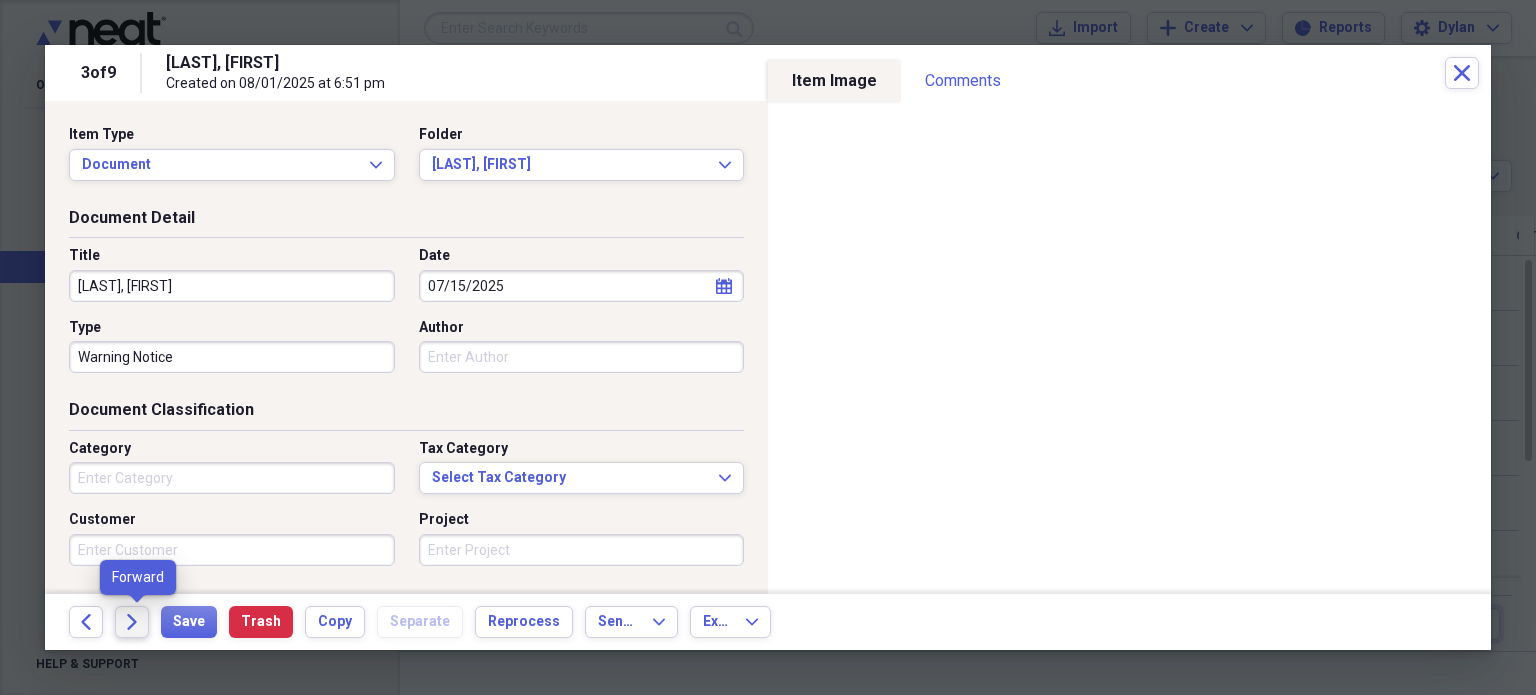click 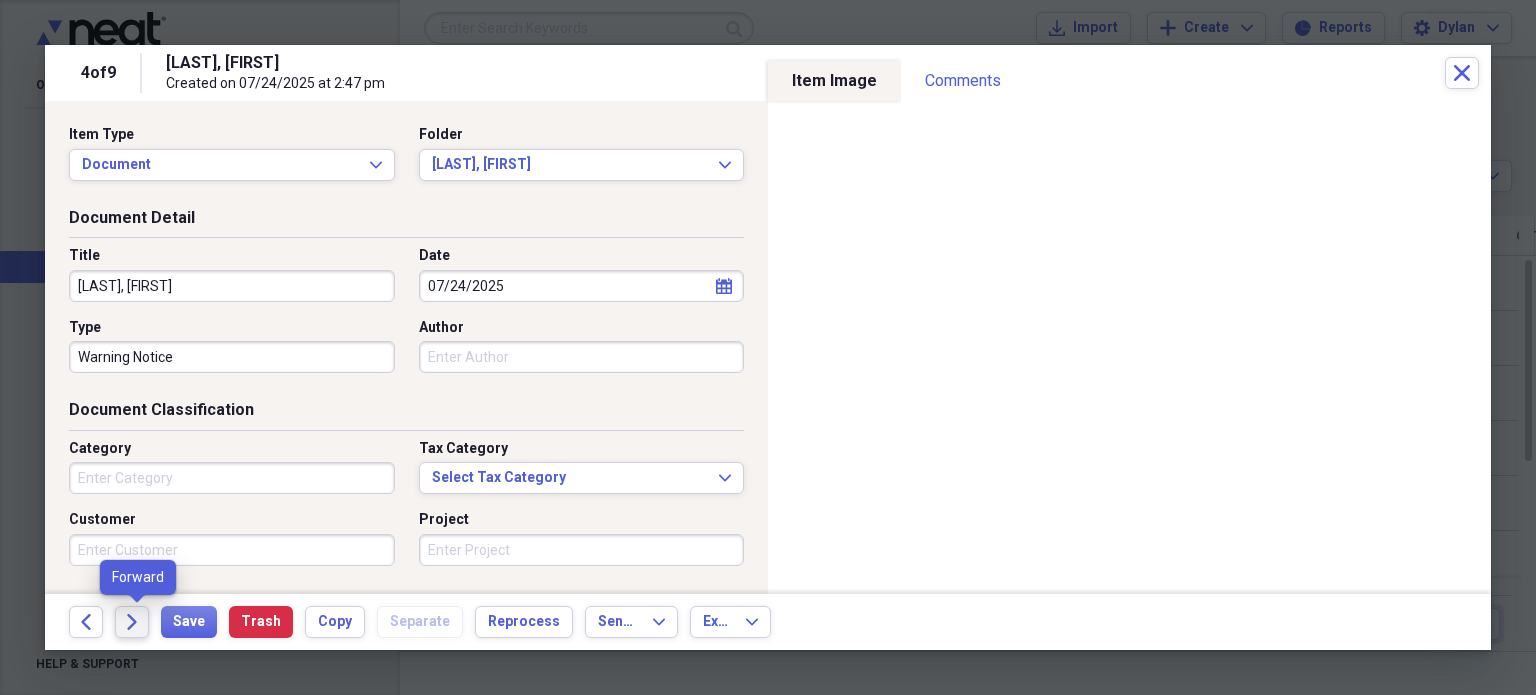 click on "Forward" at bounding box center [132, 622] 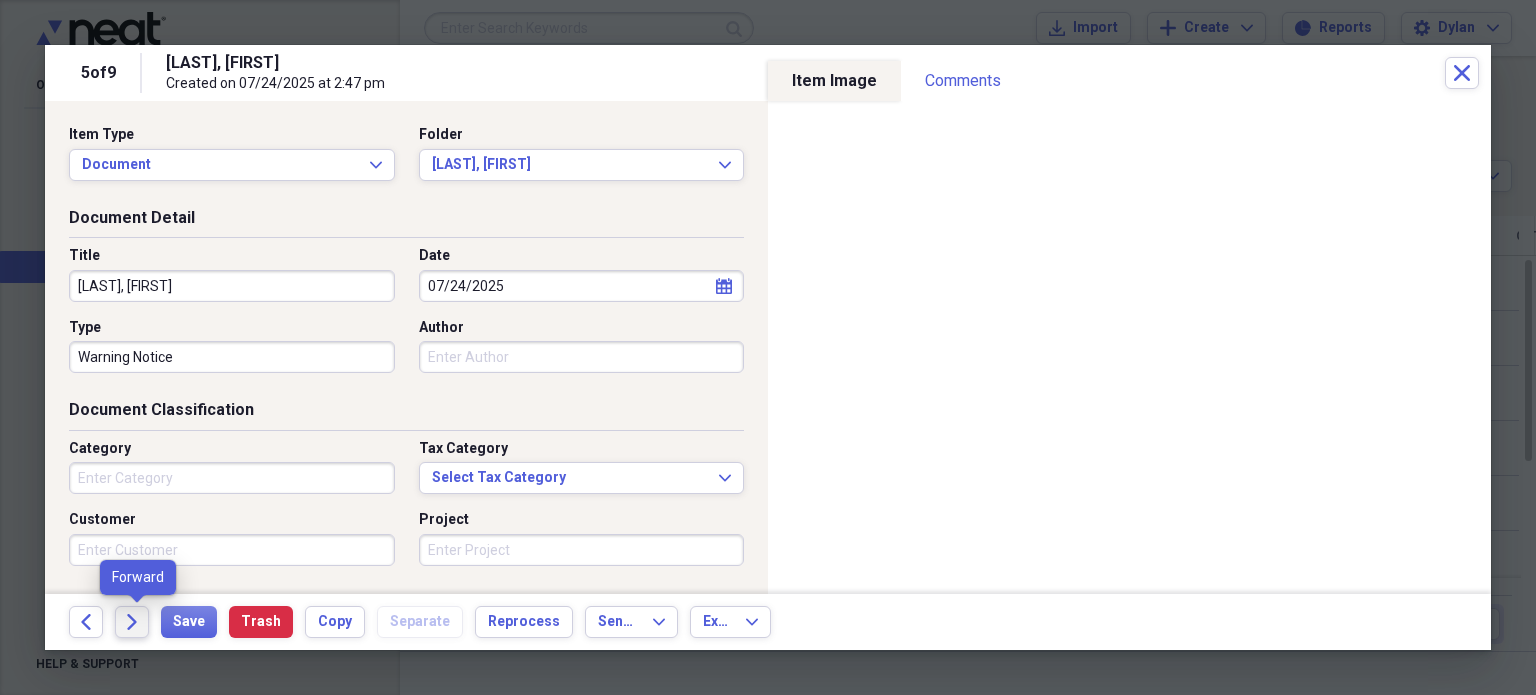 click on "Forward" at bounding box center (132, 622) 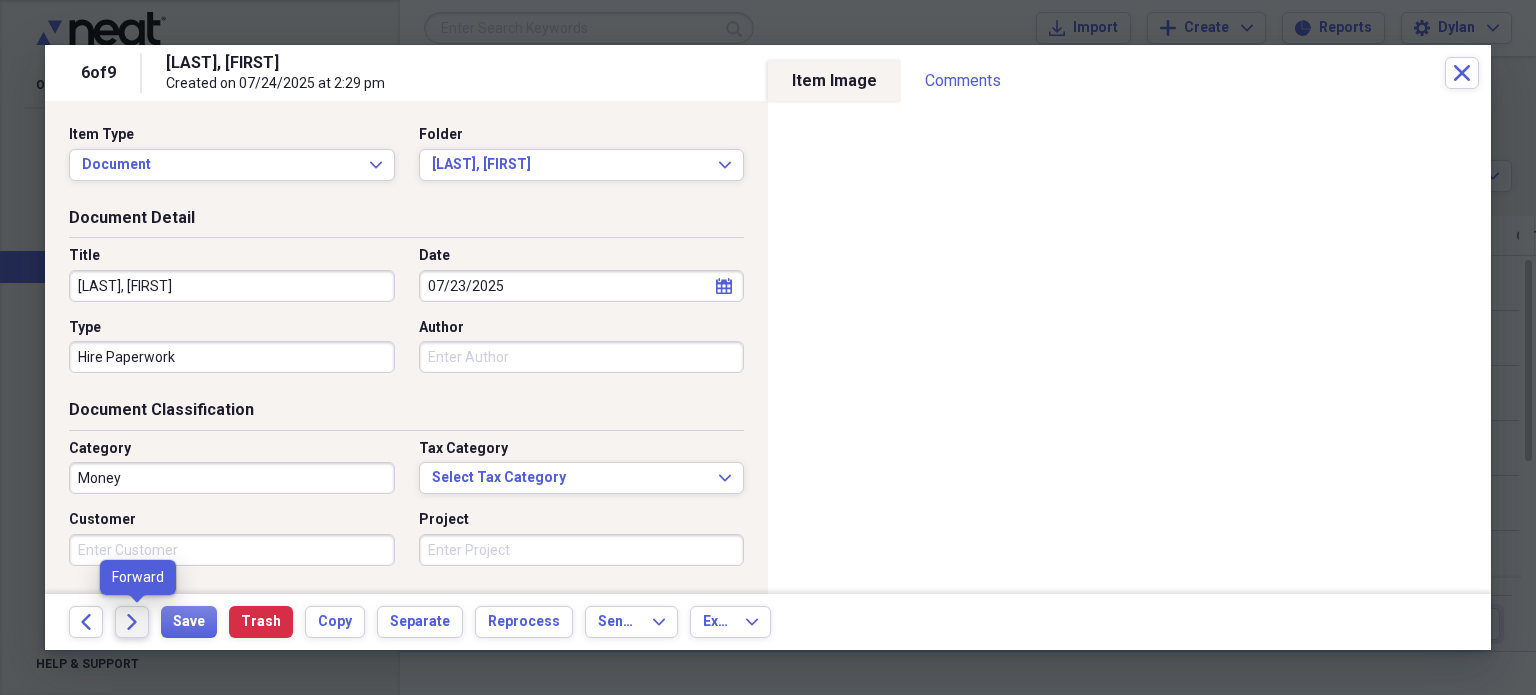 click on "Forward" at bounding box center (132, 622) 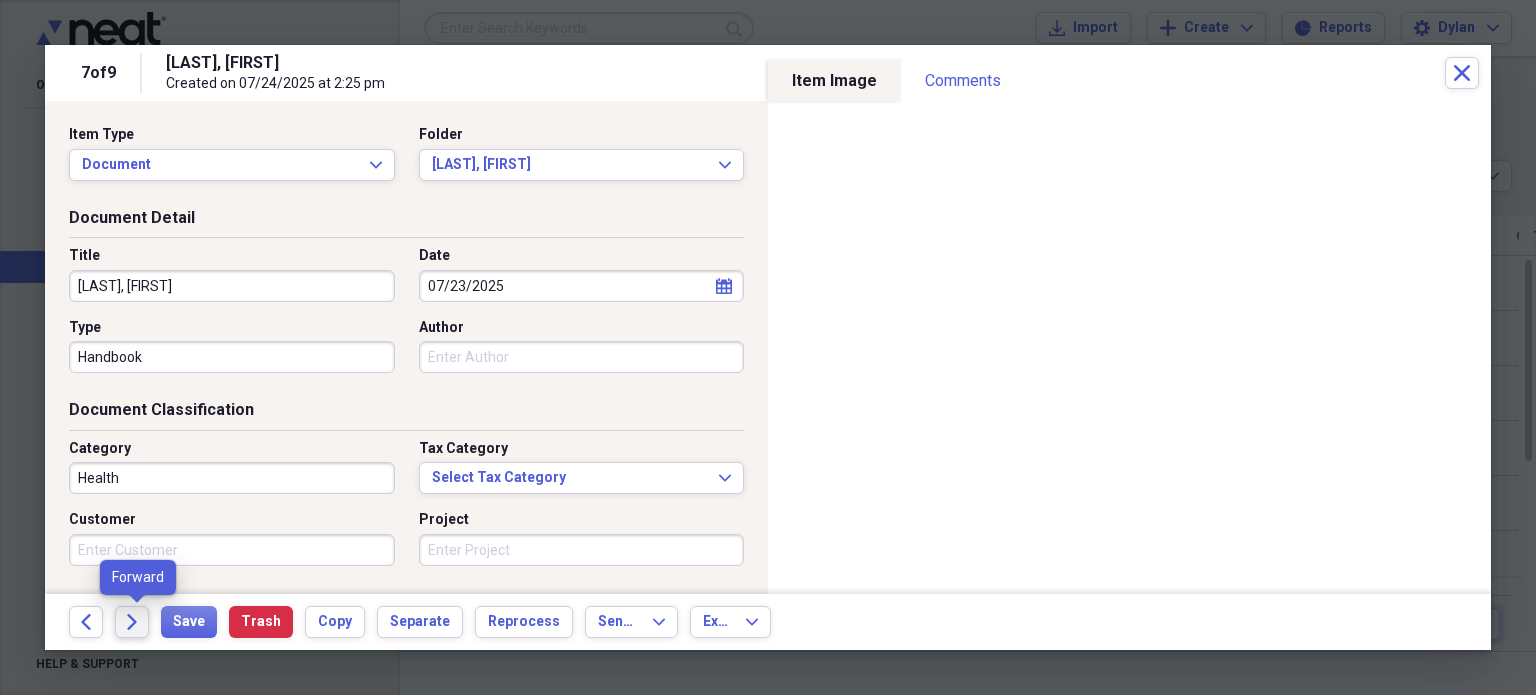 click on "Forward" at bounding box center (132, 622) 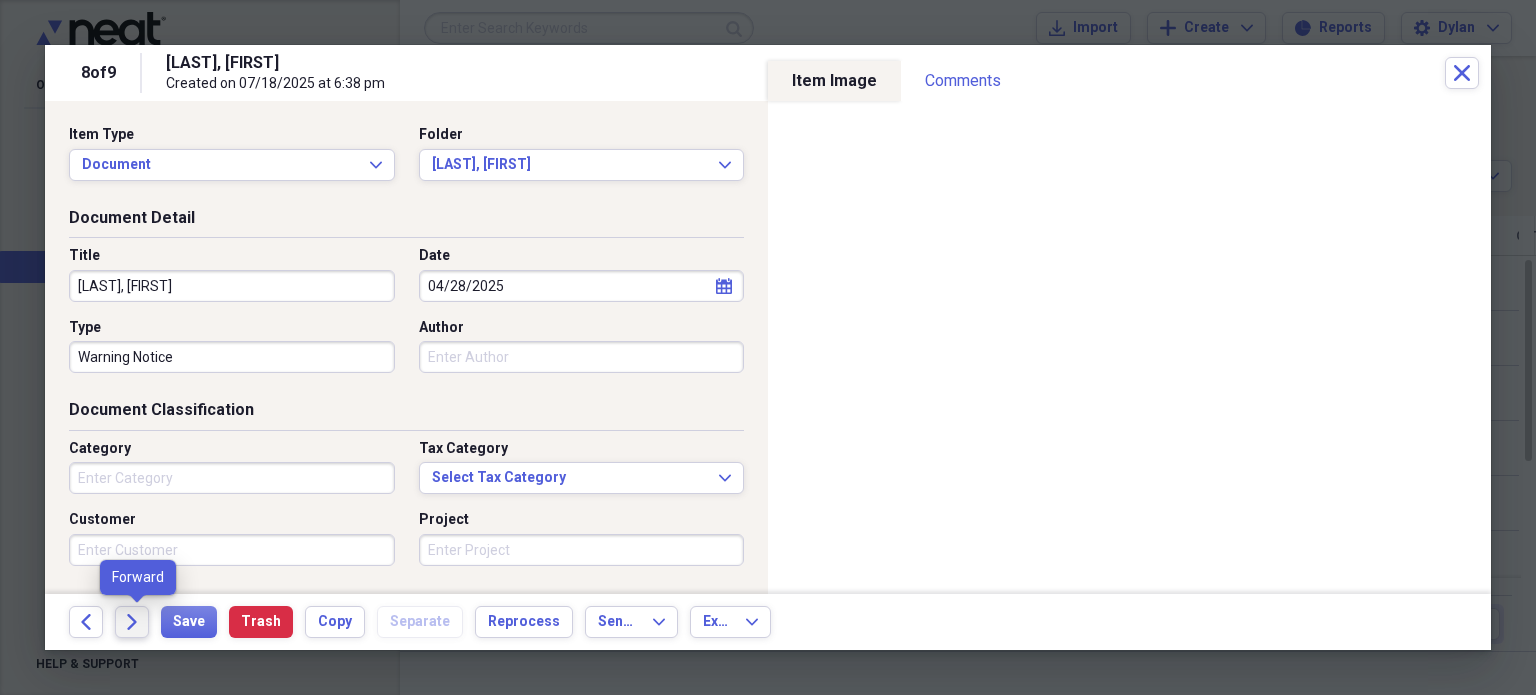 click on "Forward" 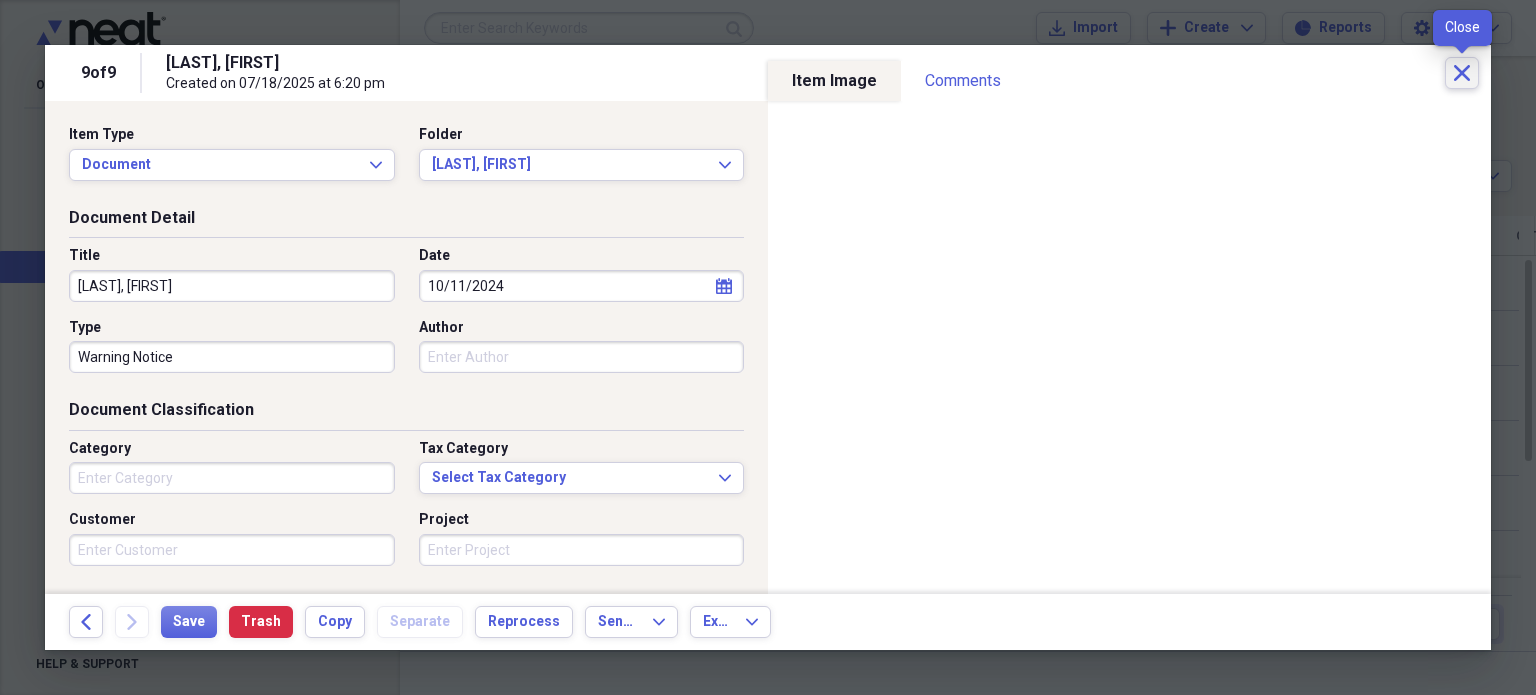 click on "Close" at bounding box center (1462, 73) 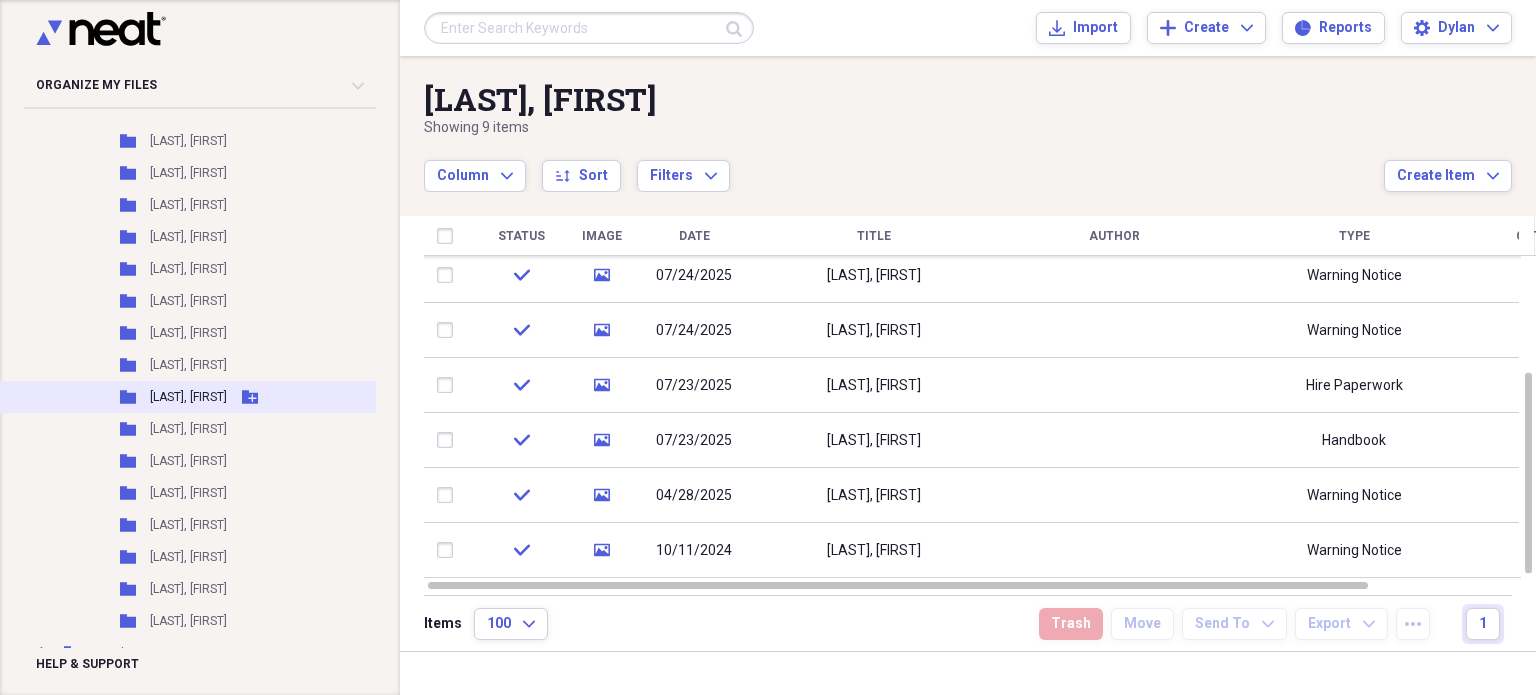 scroll, scrollTop: 4168, scrollLeft: 0, axis: vertical 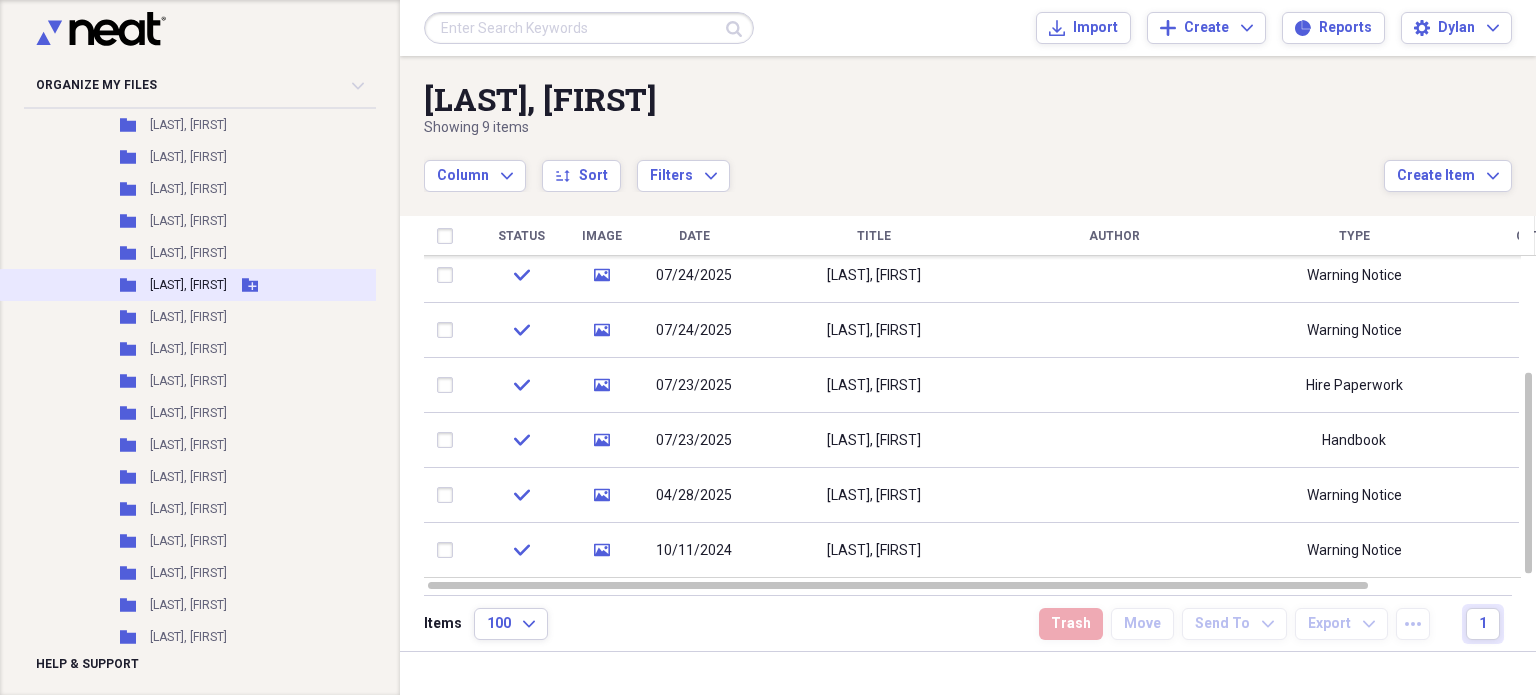 click on "[LAST], [FIRST]" at bounding box center (188, 285) 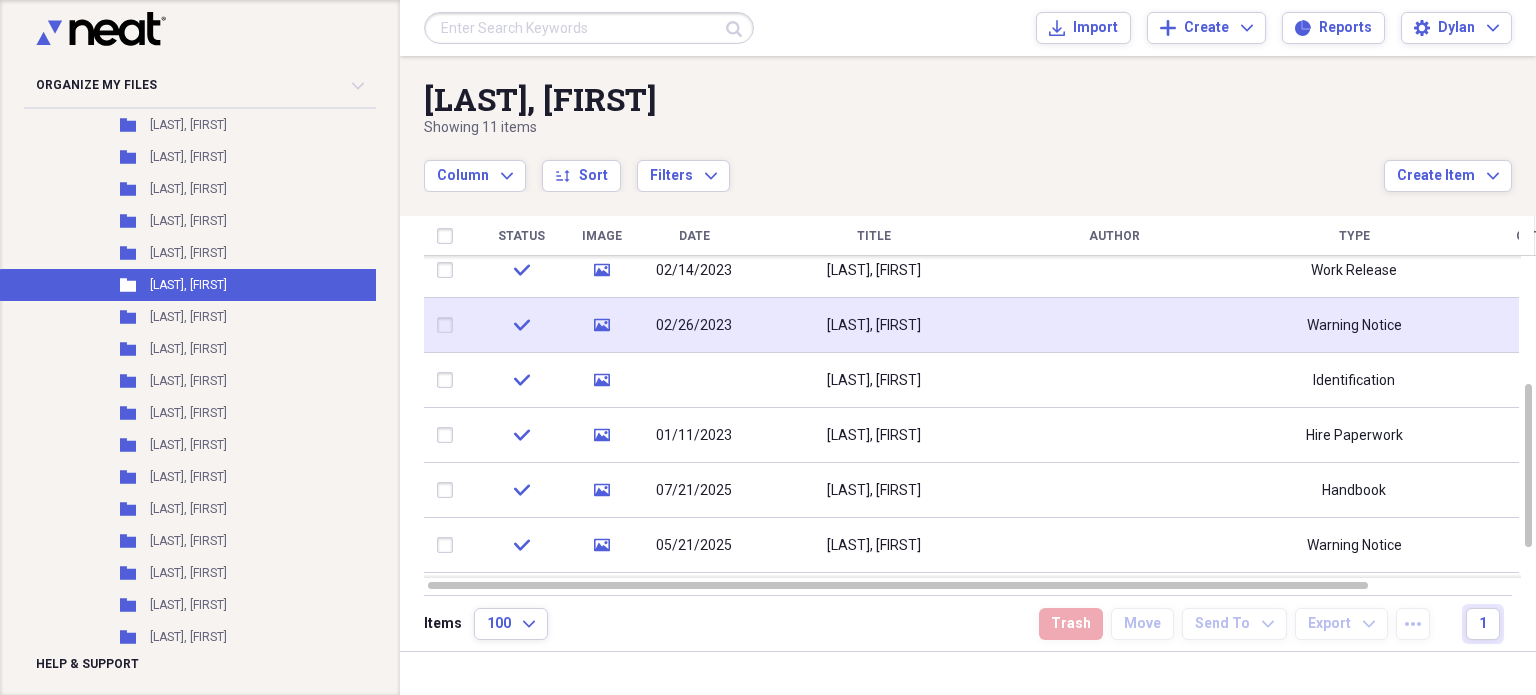click on "[LAST], [FIRST]" at bounding box center [874, 325] 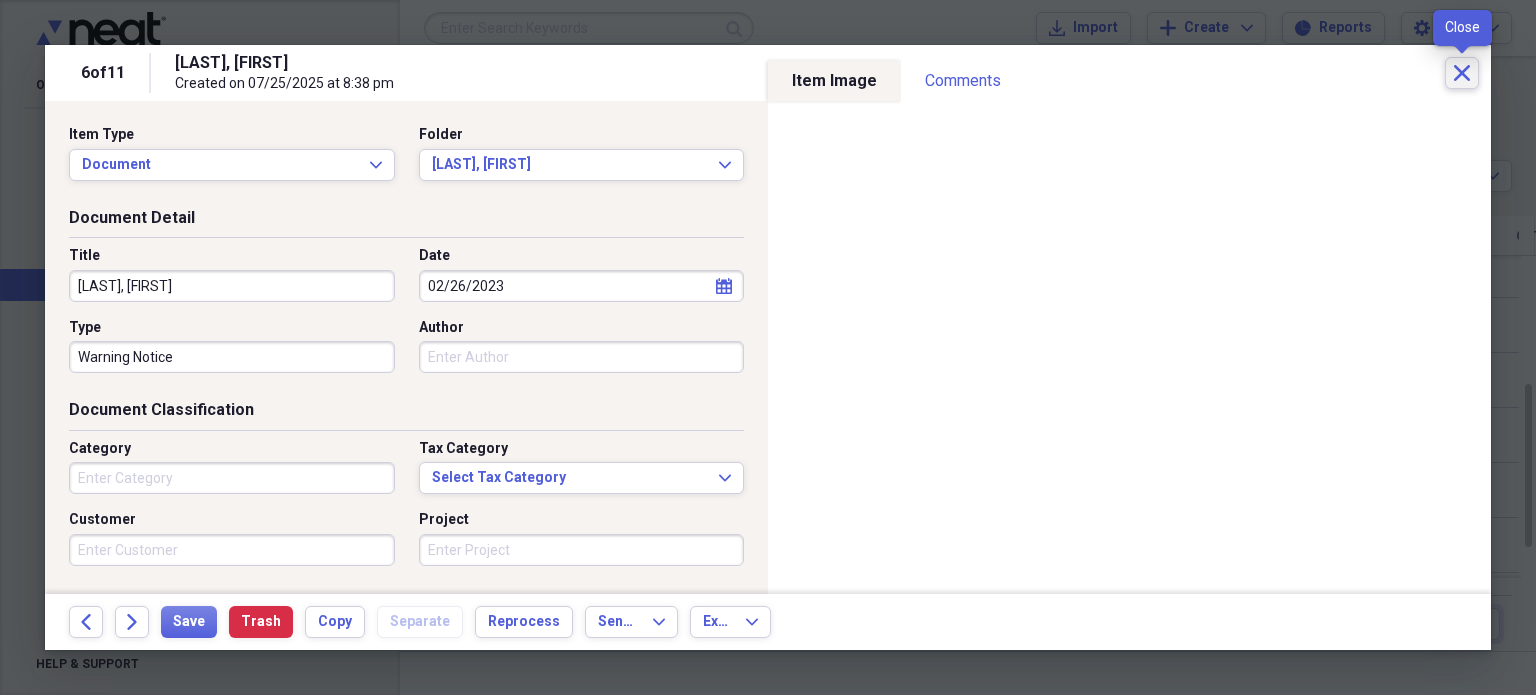 click on "Close" 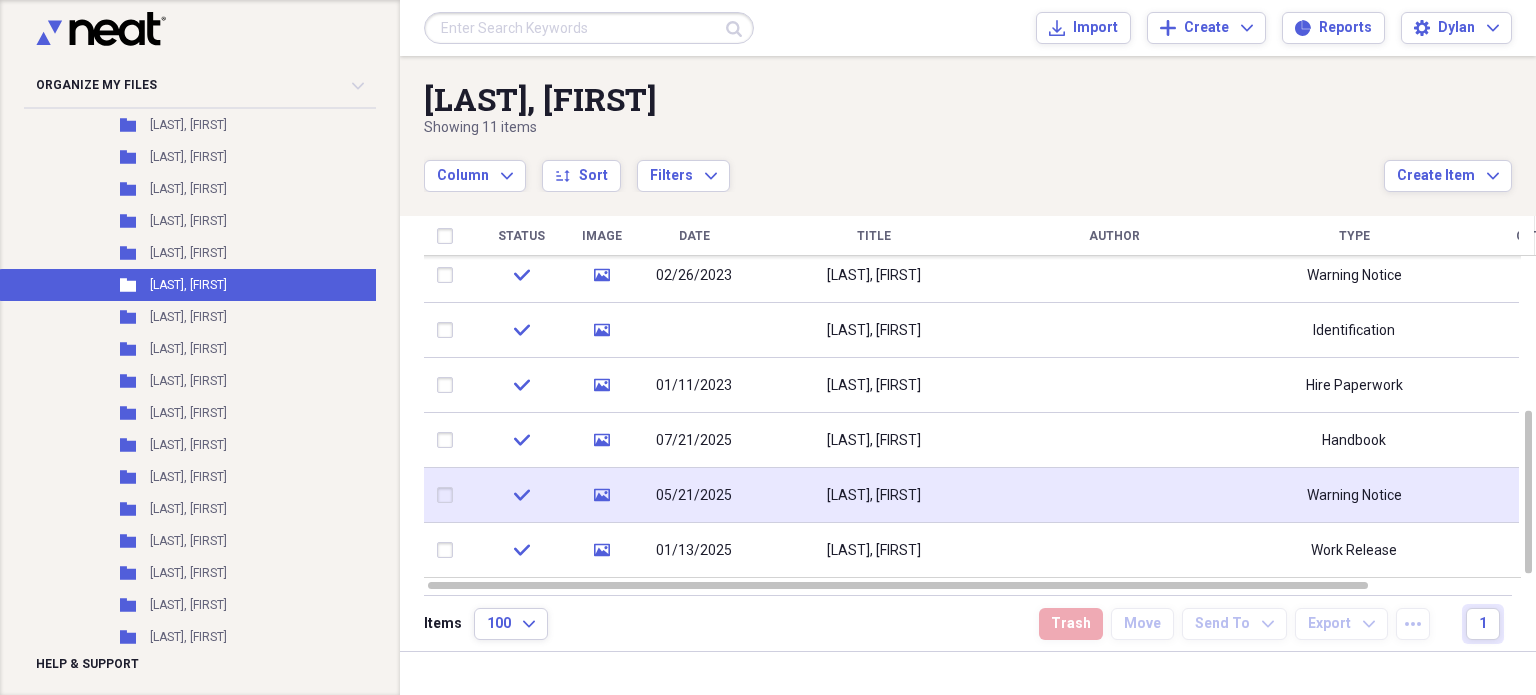 click at bounding box center [1114, 495] 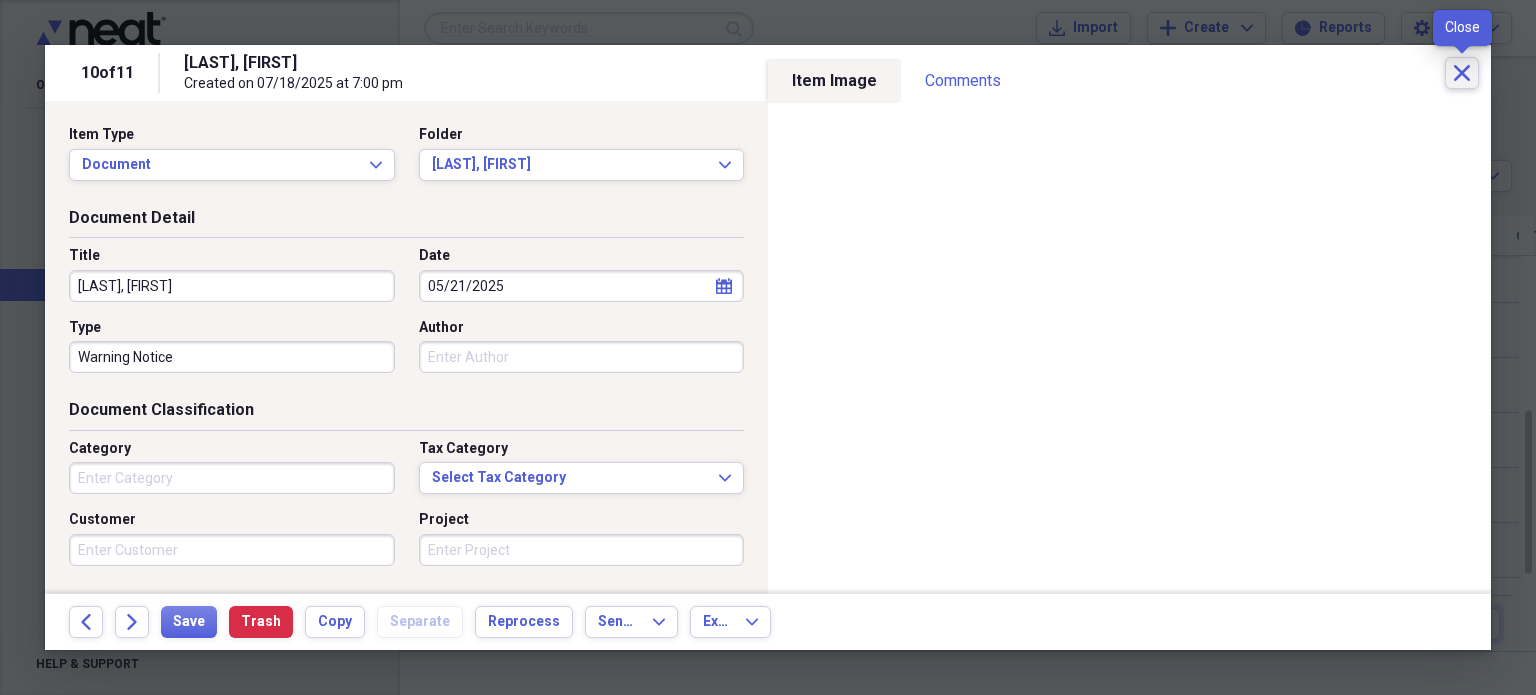 click on "Close" at bounding box center [1462, 73] 